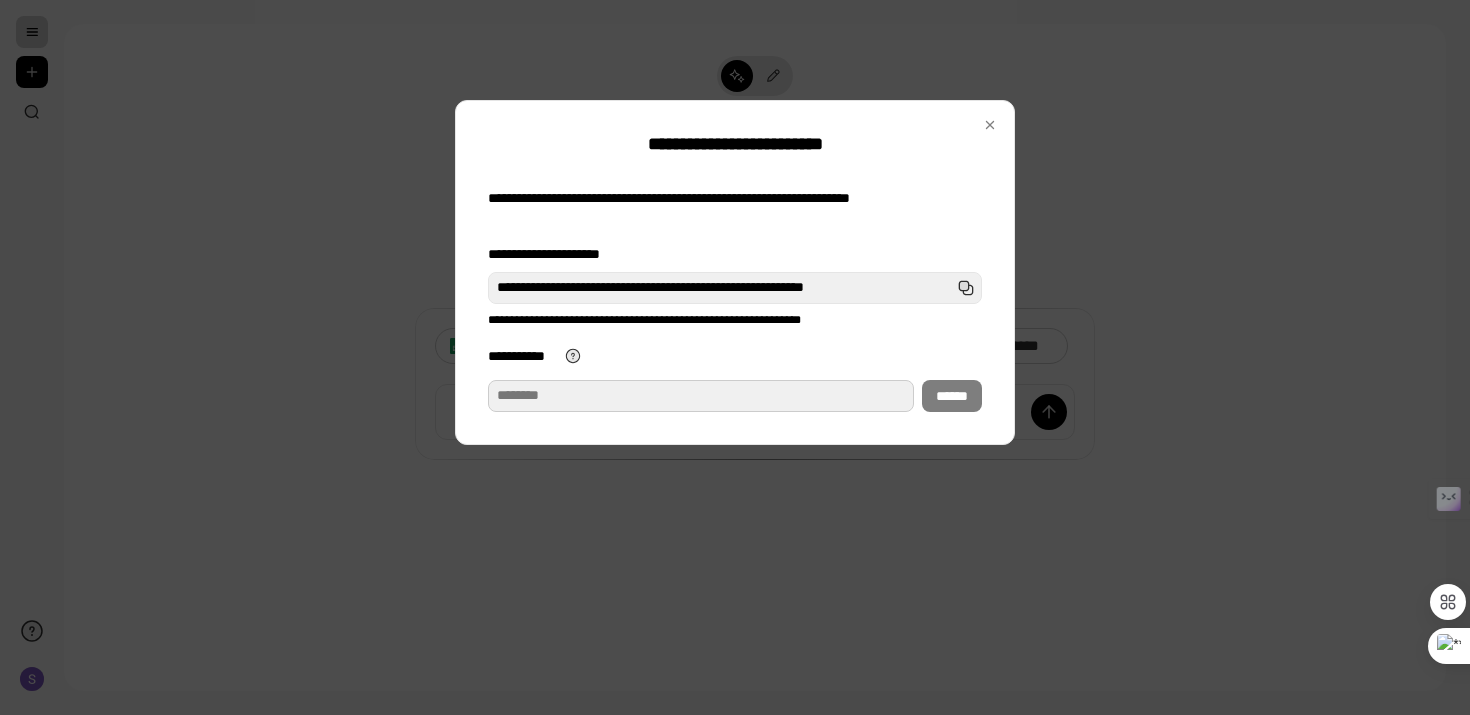 scroll, scrollTop: 0, scrollLeft: 0, axis: both 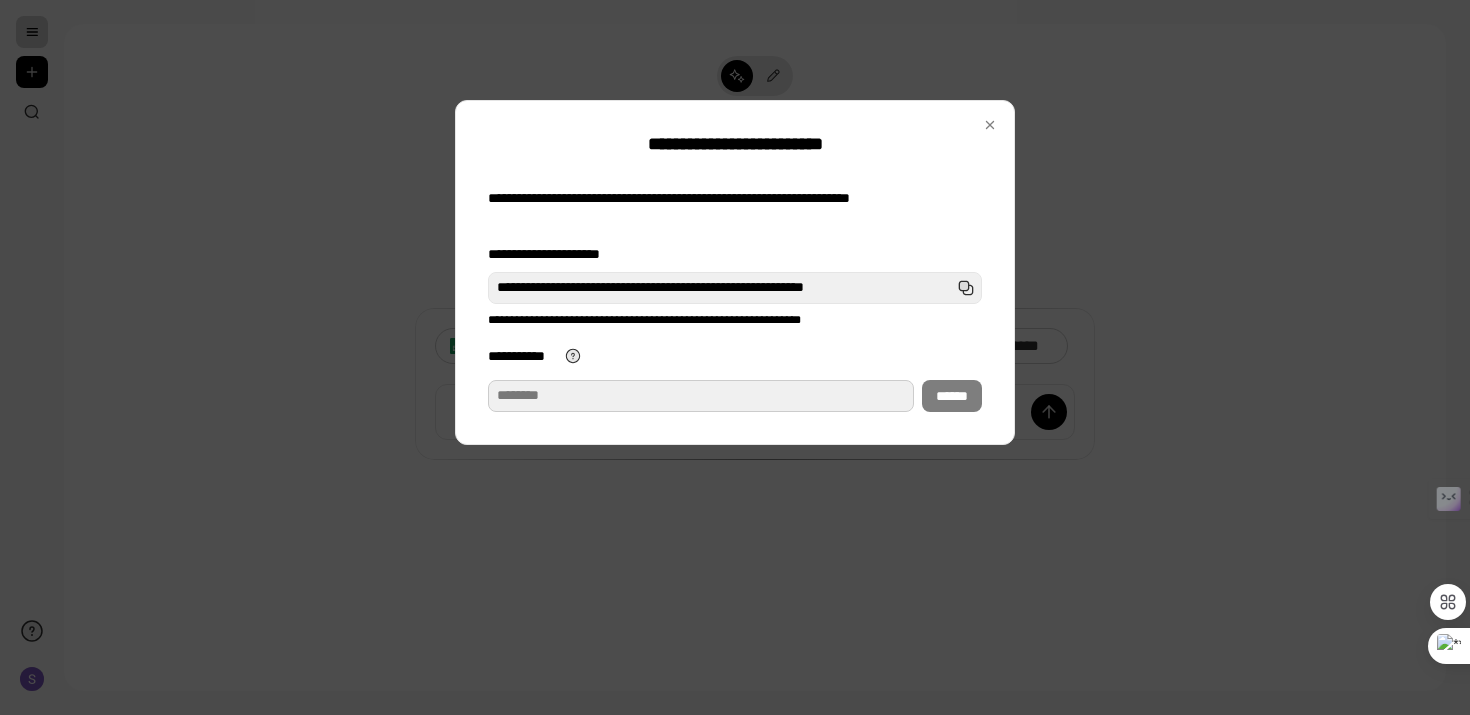 paste on "**********" 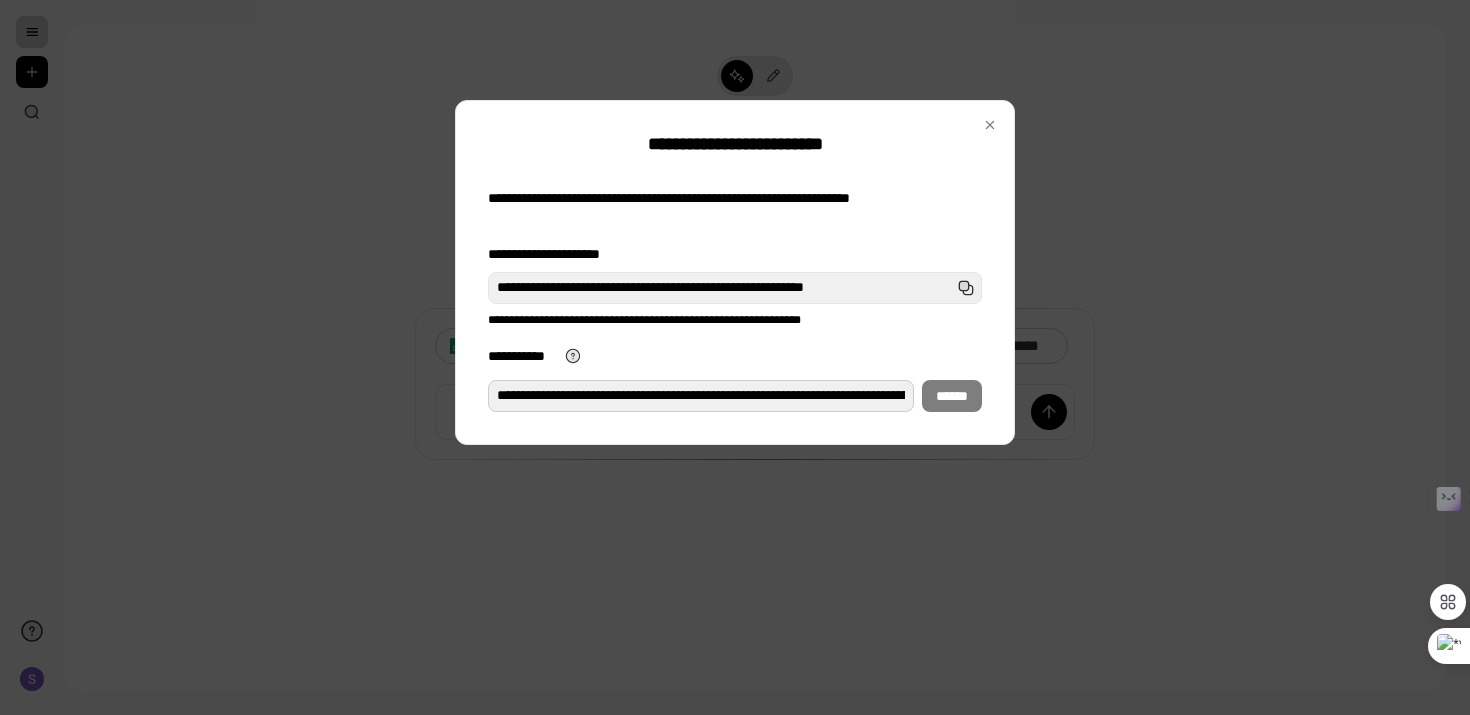 scroll, scrollTop: 0, scrollLeft: 394, axis: horizontal 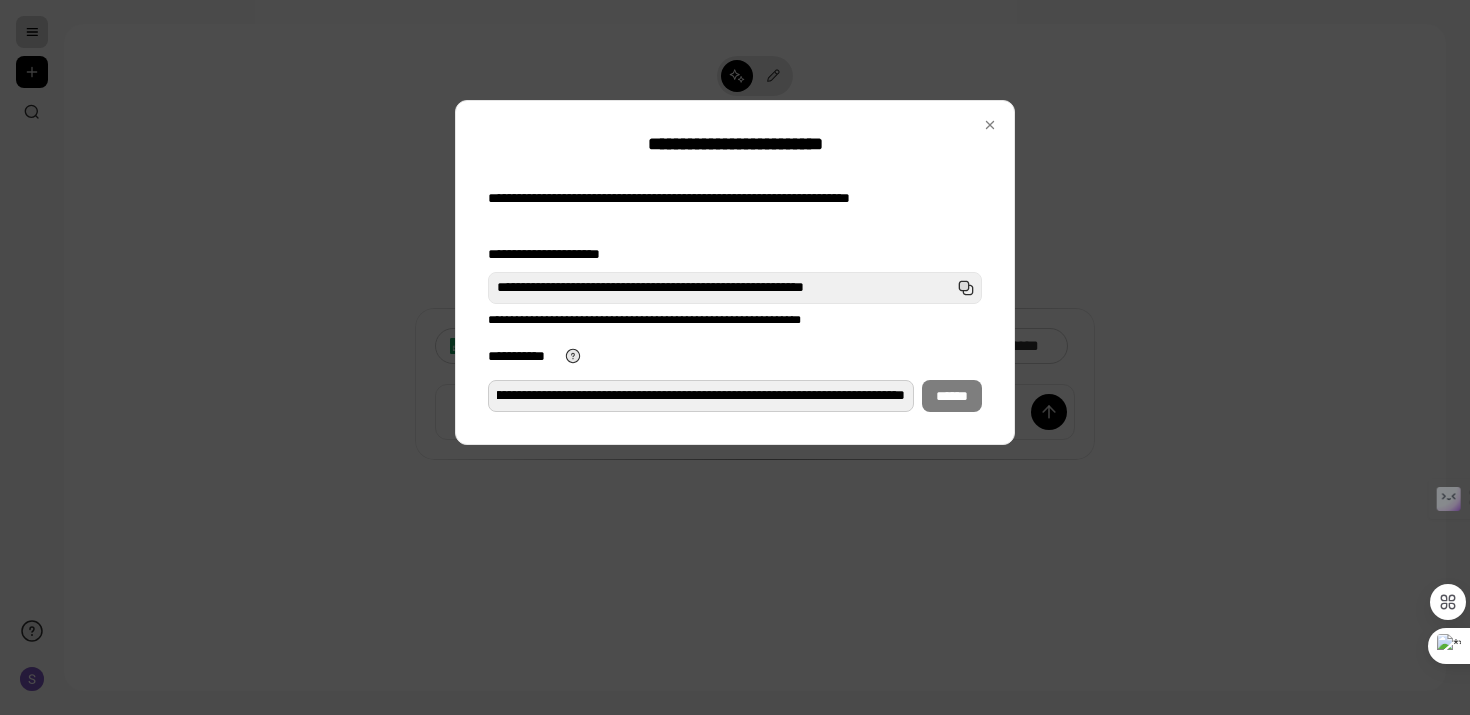 type on "**********" 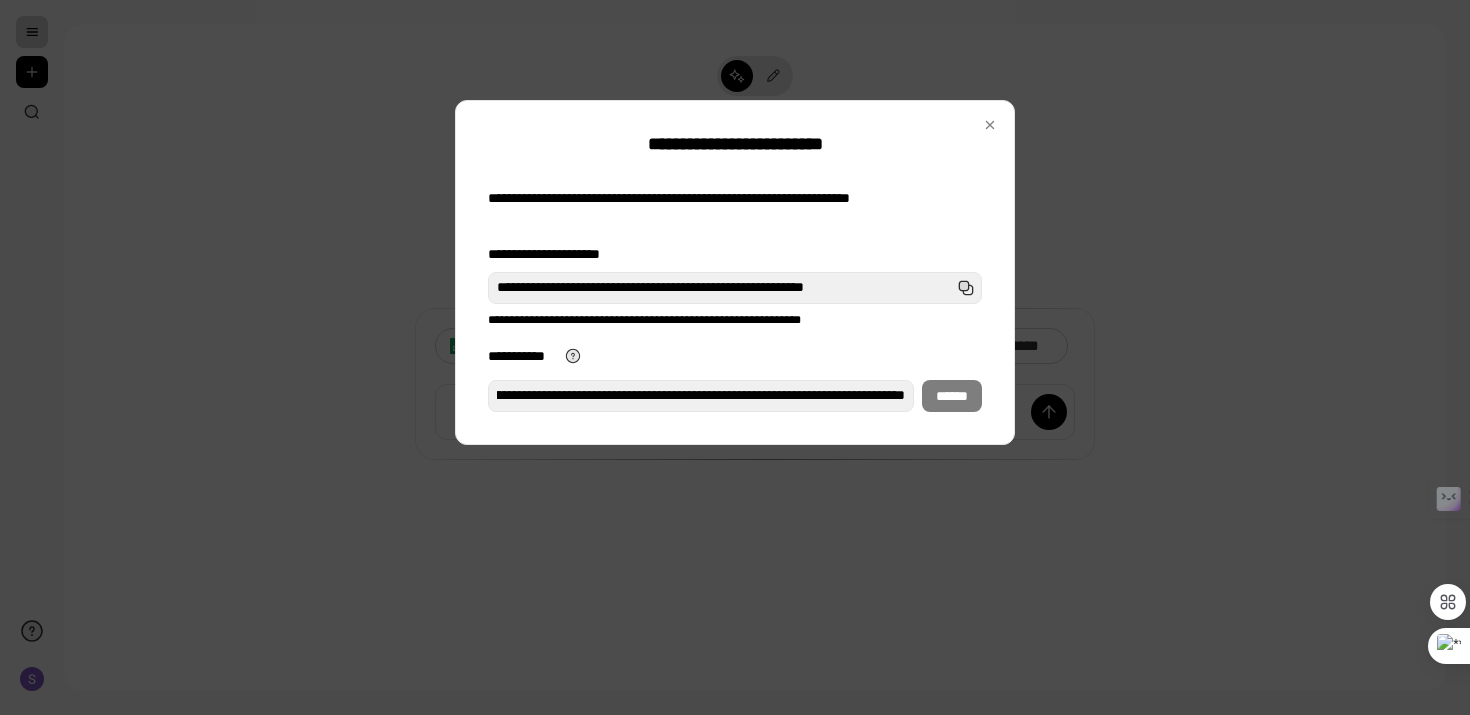 scroll, scrollTop: 0, scrollLeft: 0, axis: both 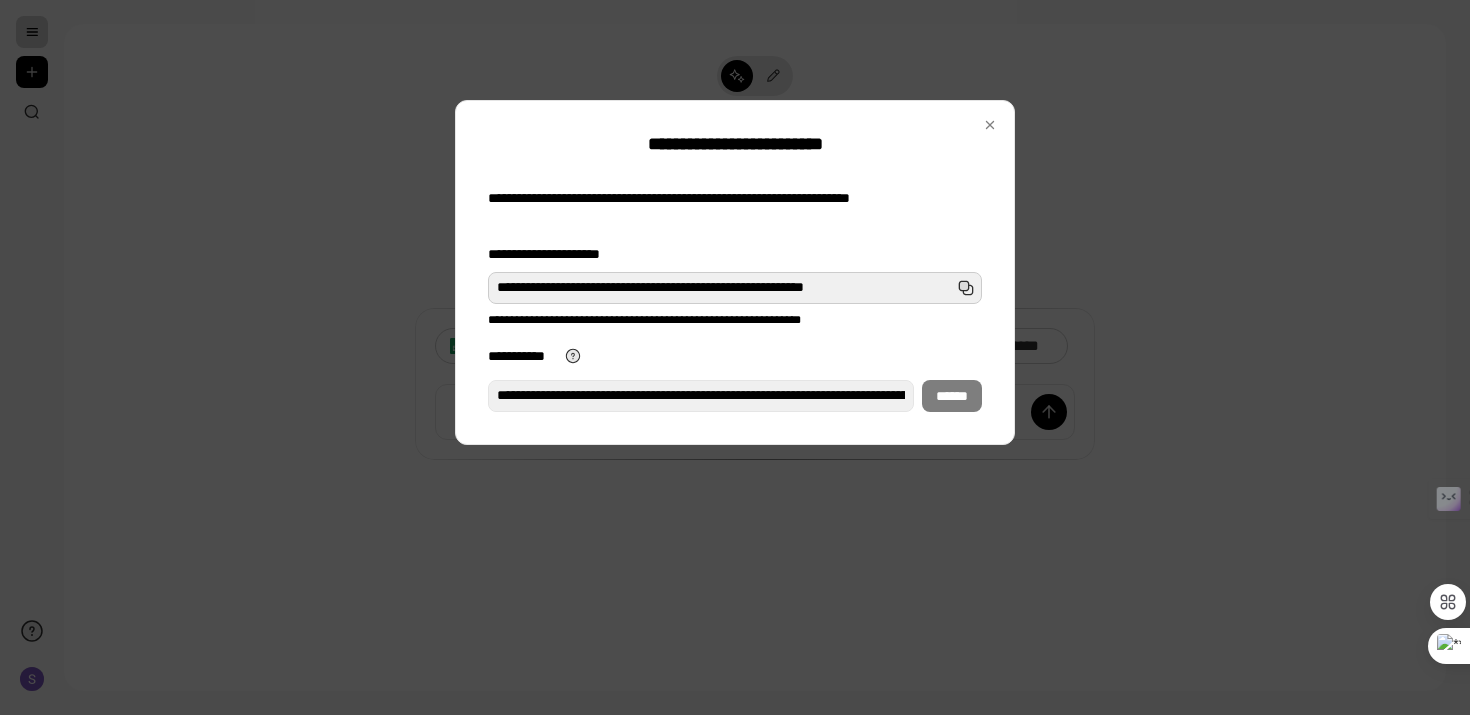 click on "**********" at bounding box center (735, 288) 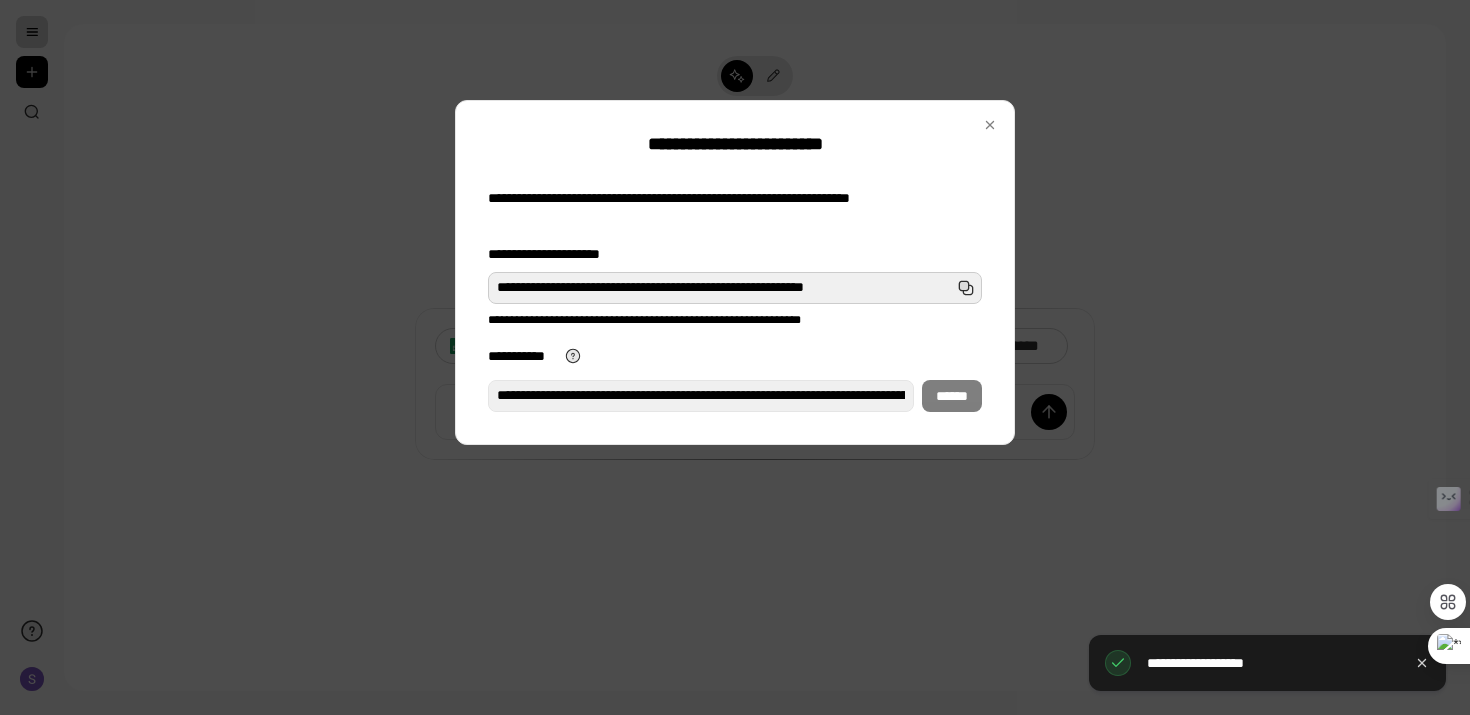 click on "**********" at bounding box center (735, 288) 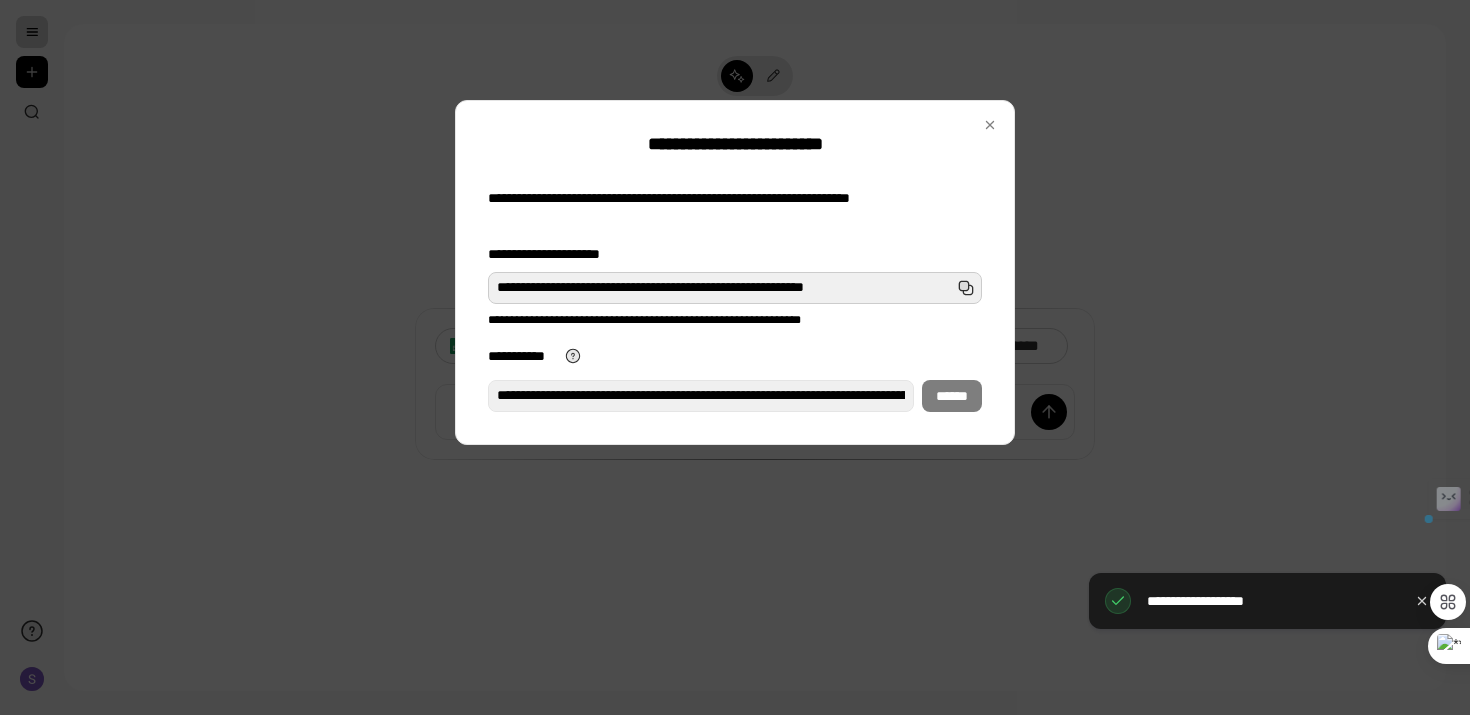 click on "**********" at bounding box center (735, 288) 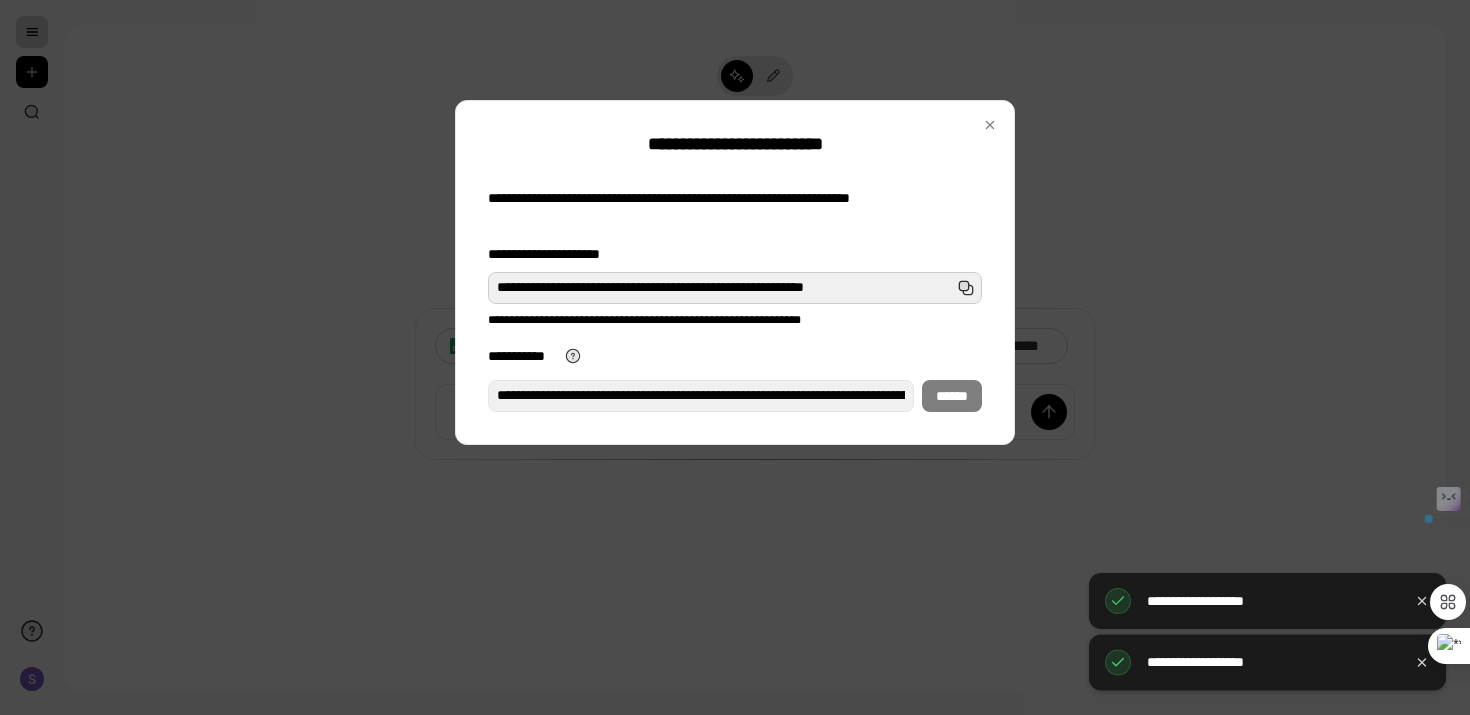 click on "**********" at bounding box center (735, 288) 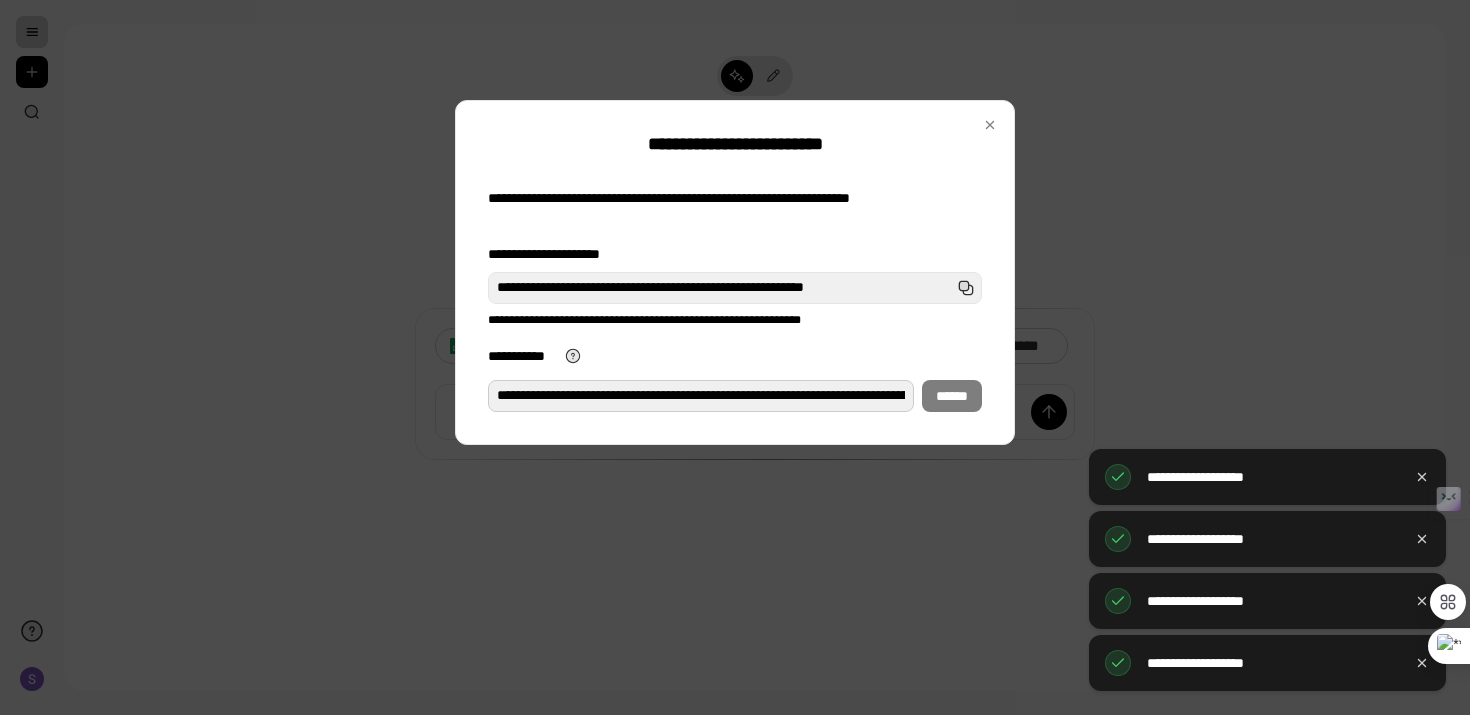 click on "**********" at bounding box center (701, 396) 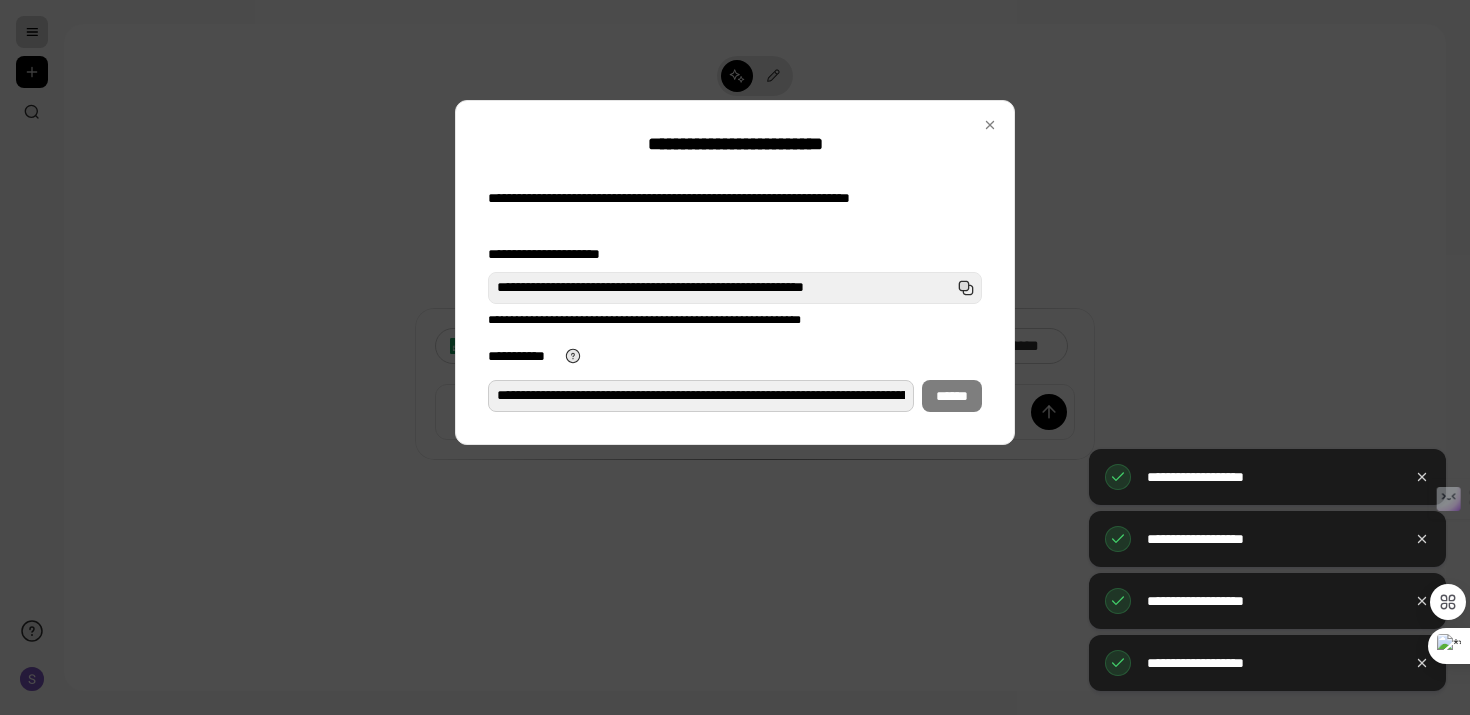 click on "**********" at bounding box center (701, 396) 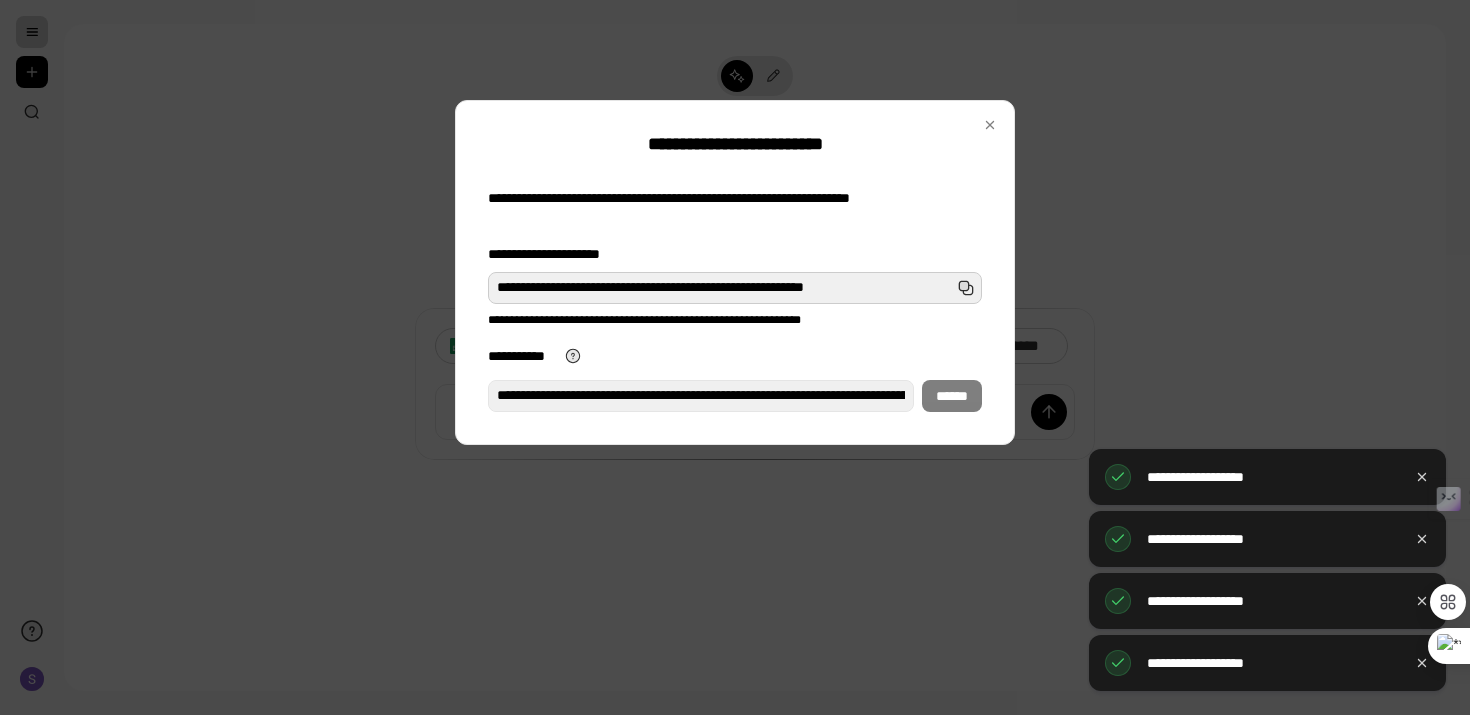 click on "**********" at bounding box center [735, 288] 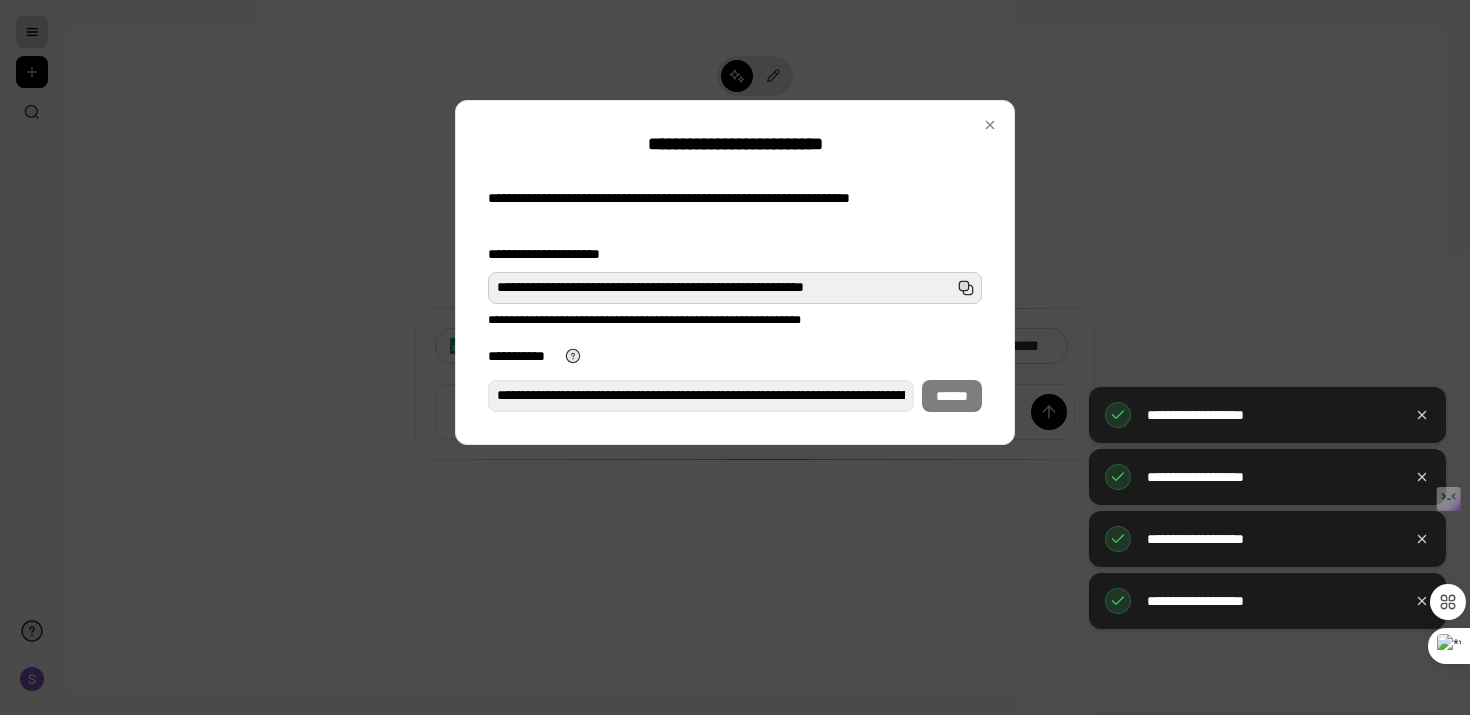 click on "**********" at bounding box center [735, 288] 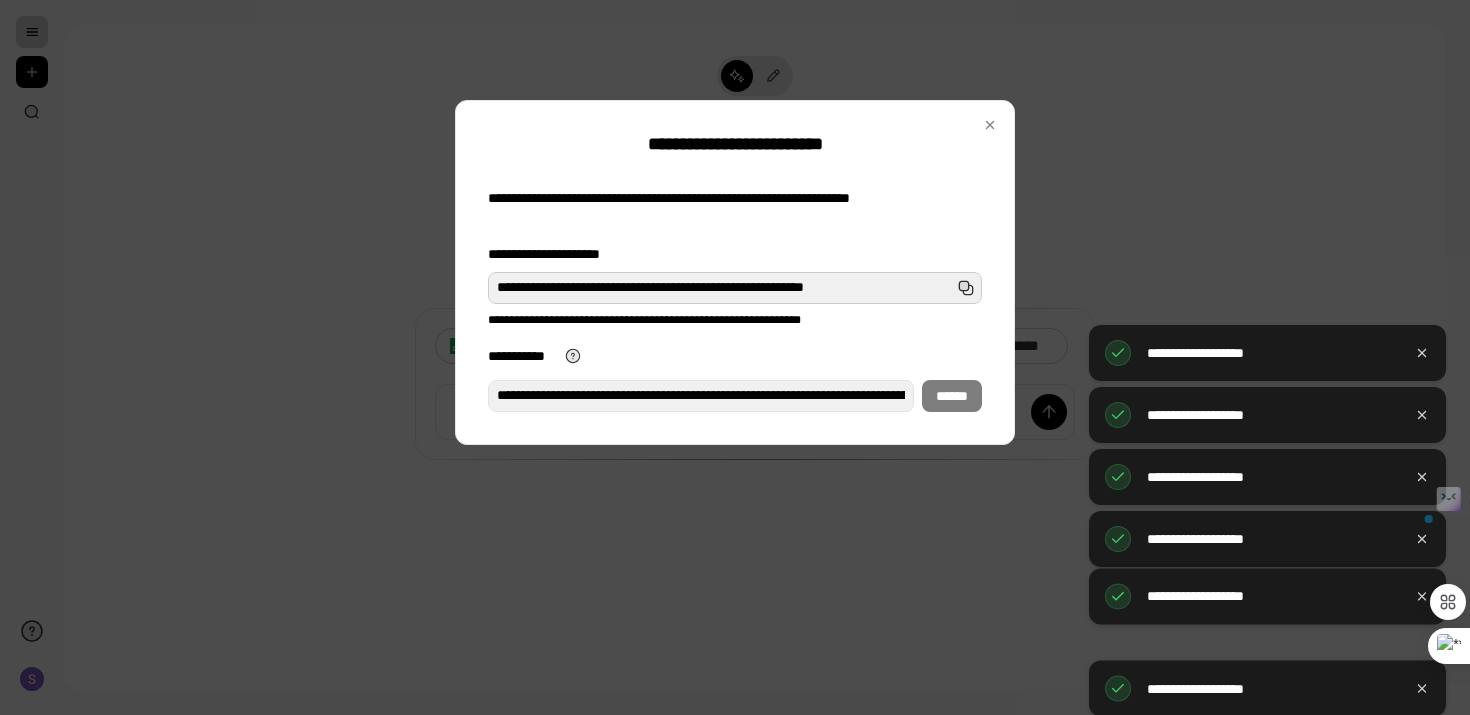 click on "**********" at bounding box center [735, 288] 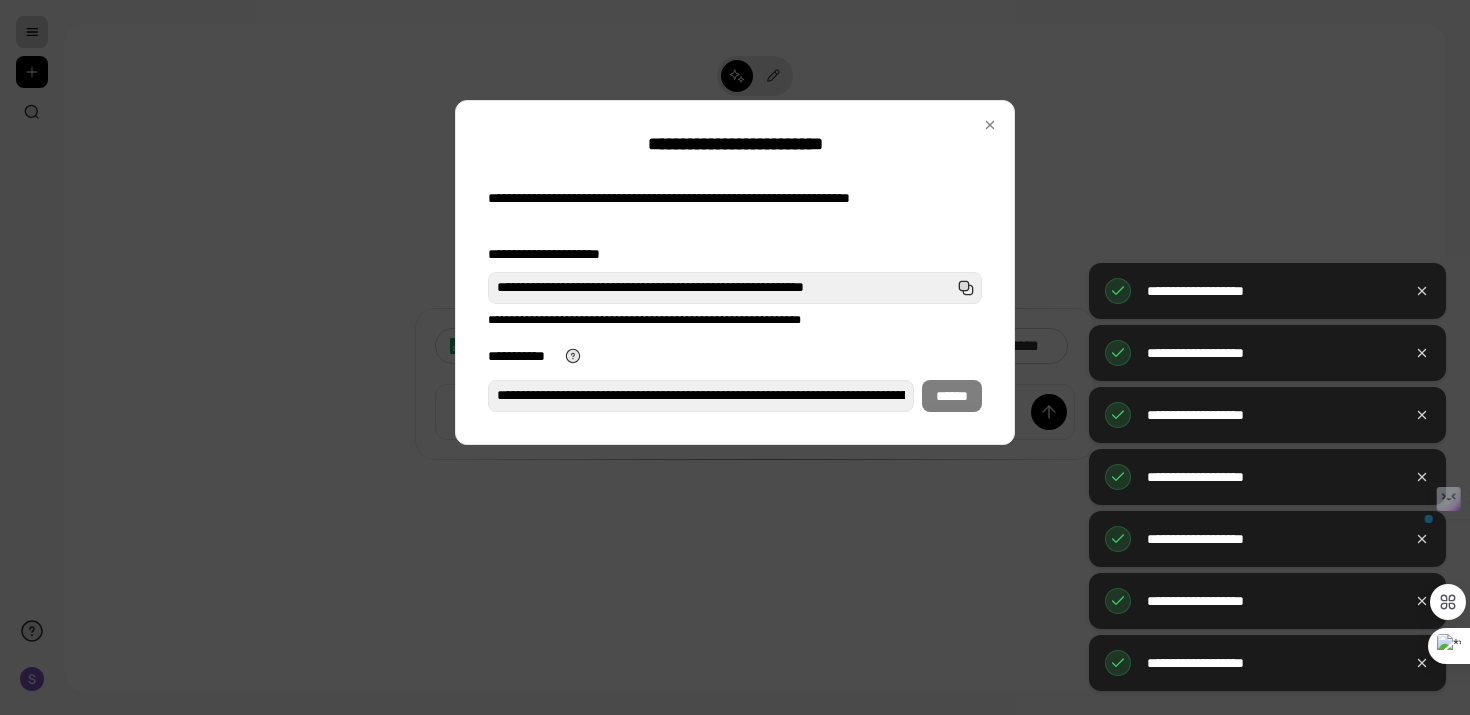 click on "**********" at bounding box center (731, 208) 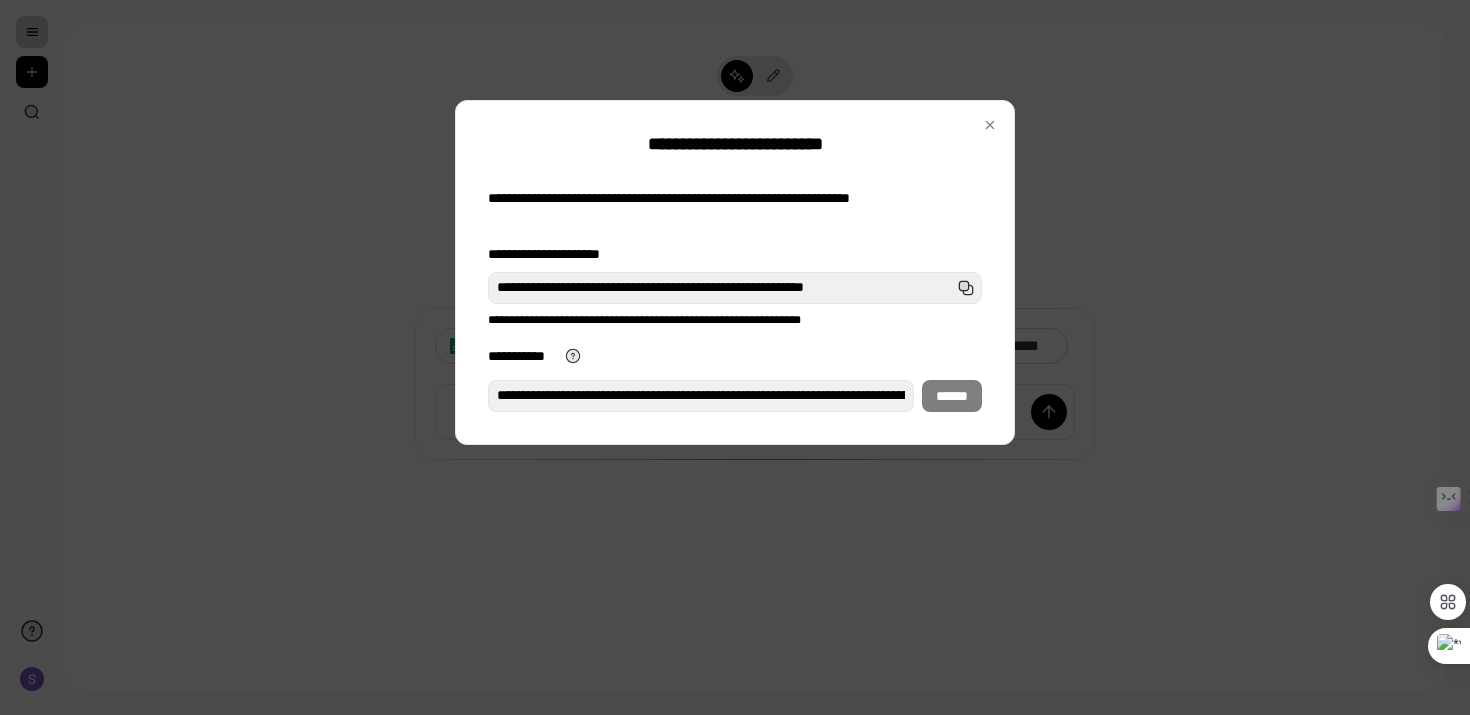 click on "**********" at bounding box center [735, 356] 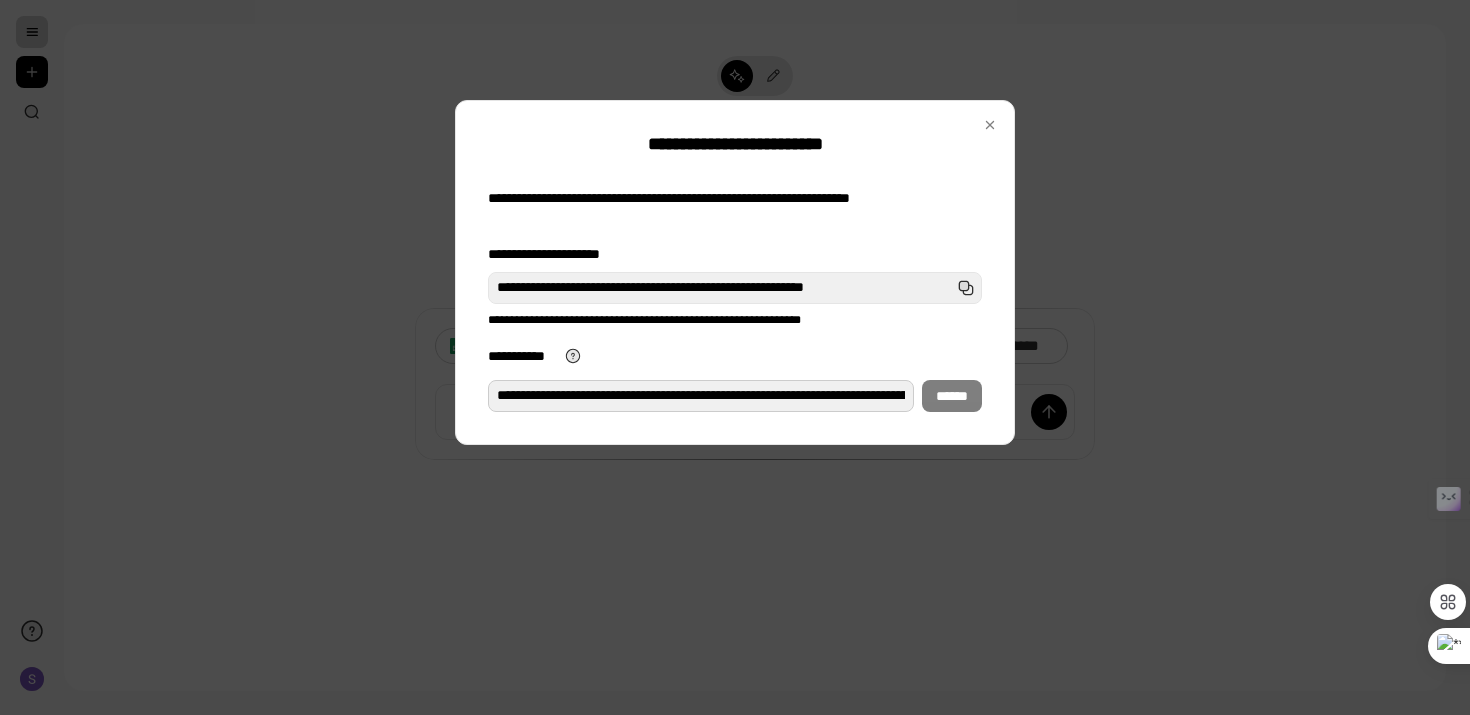 click on "**********" at bounding box center [701, 396] 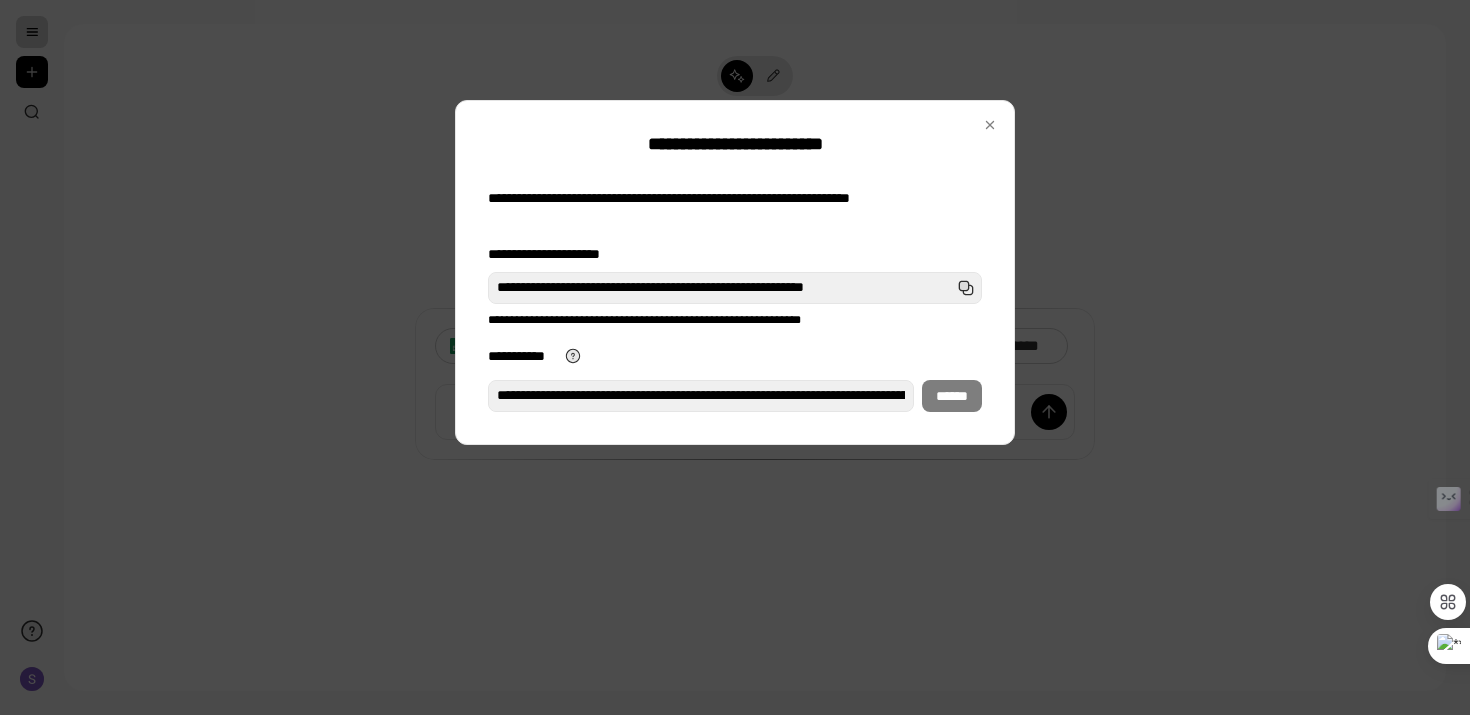 click on "**********" at bounding box center [735, 300] 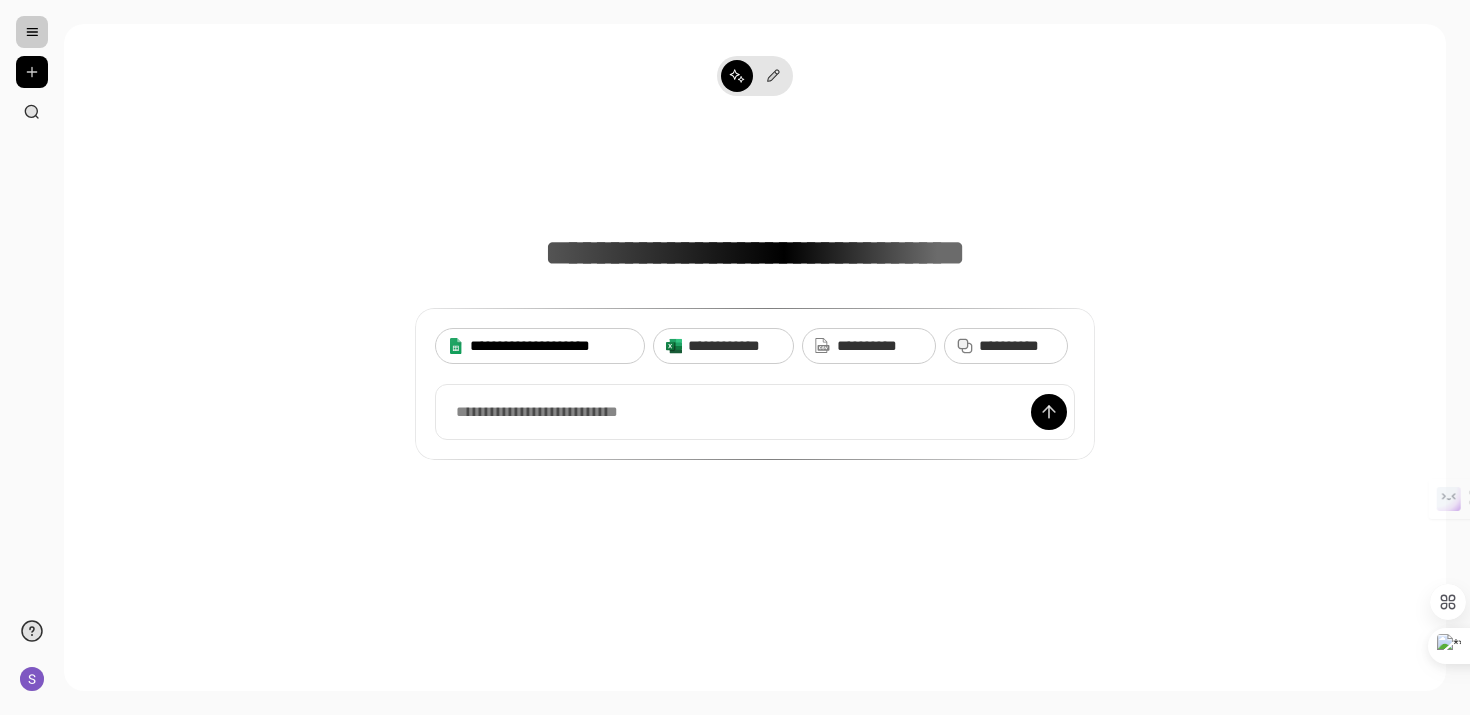 click on "**********" at bounding box center (551, 346) 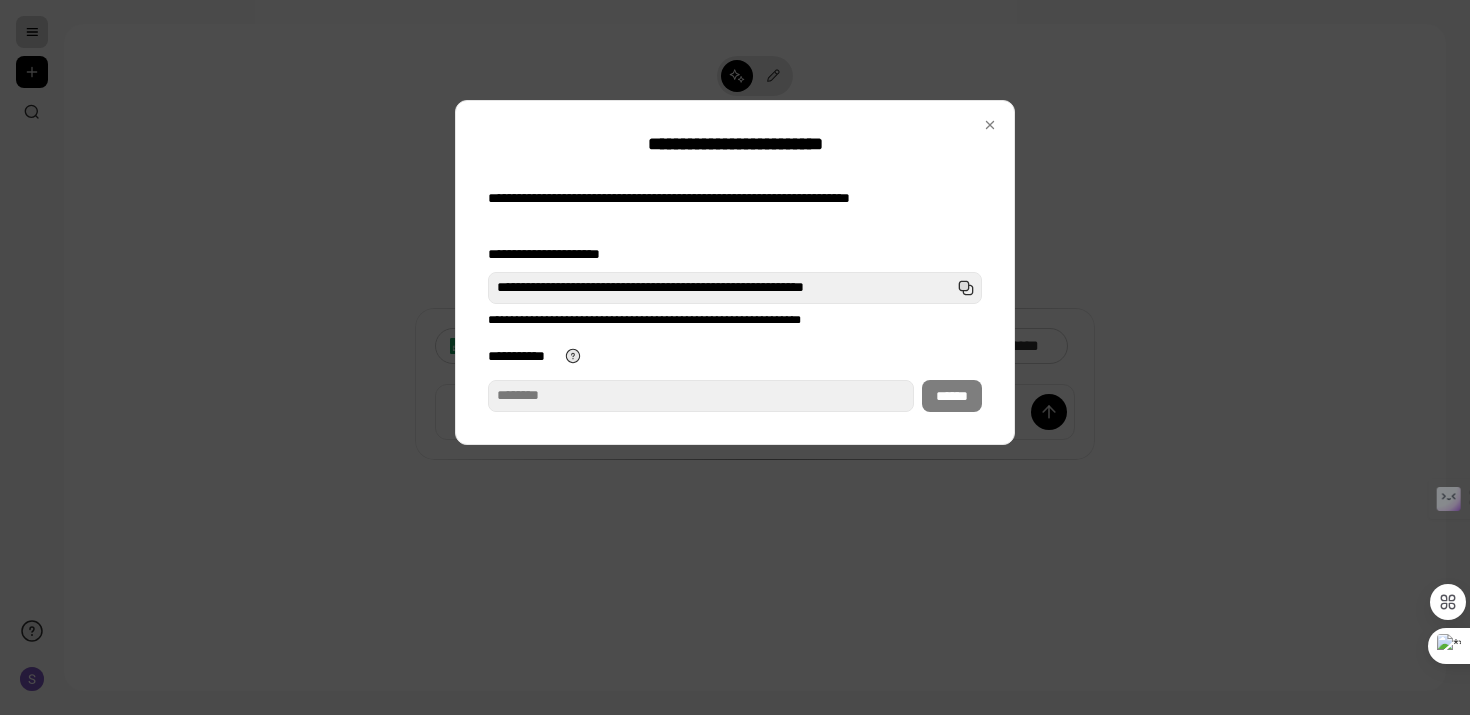 click on "**********" at bounding box center [701, 396] 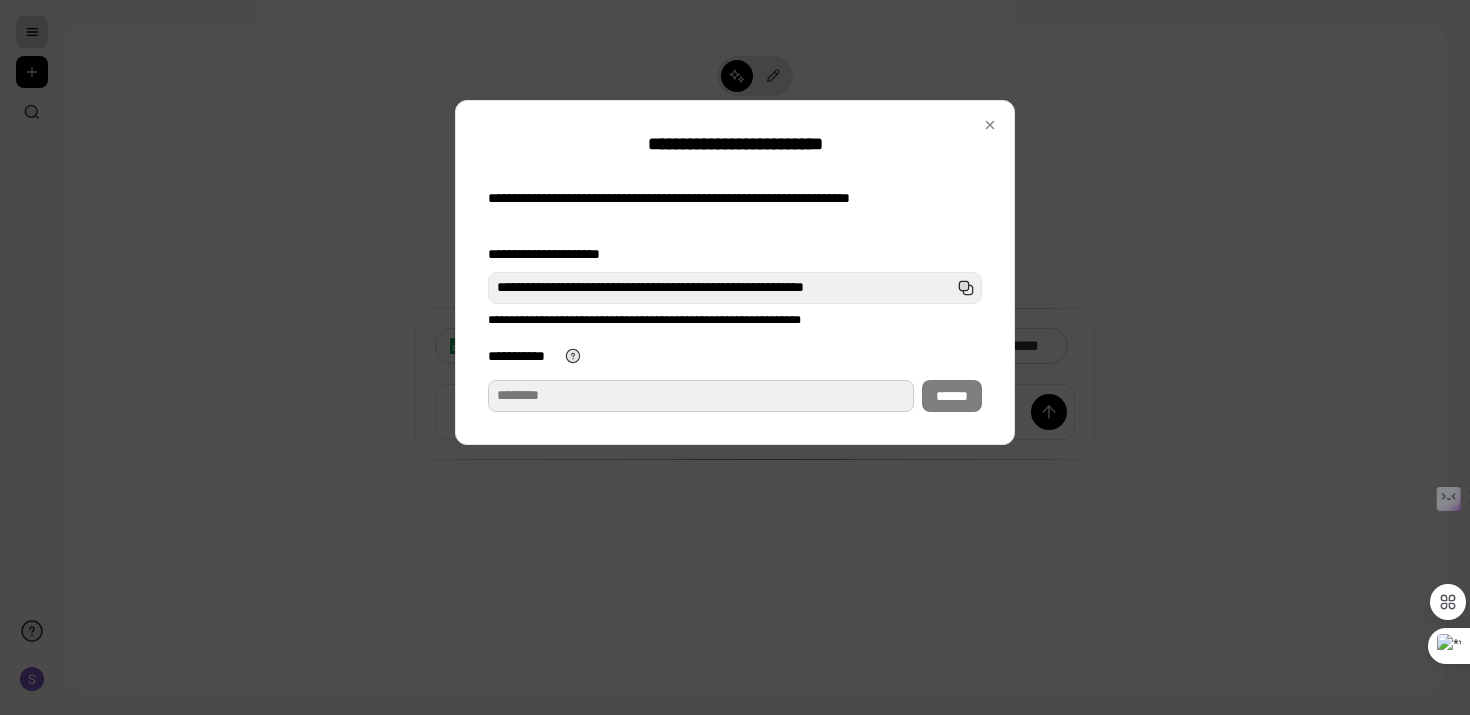 click on "**********" at bounding box center (701, 396) 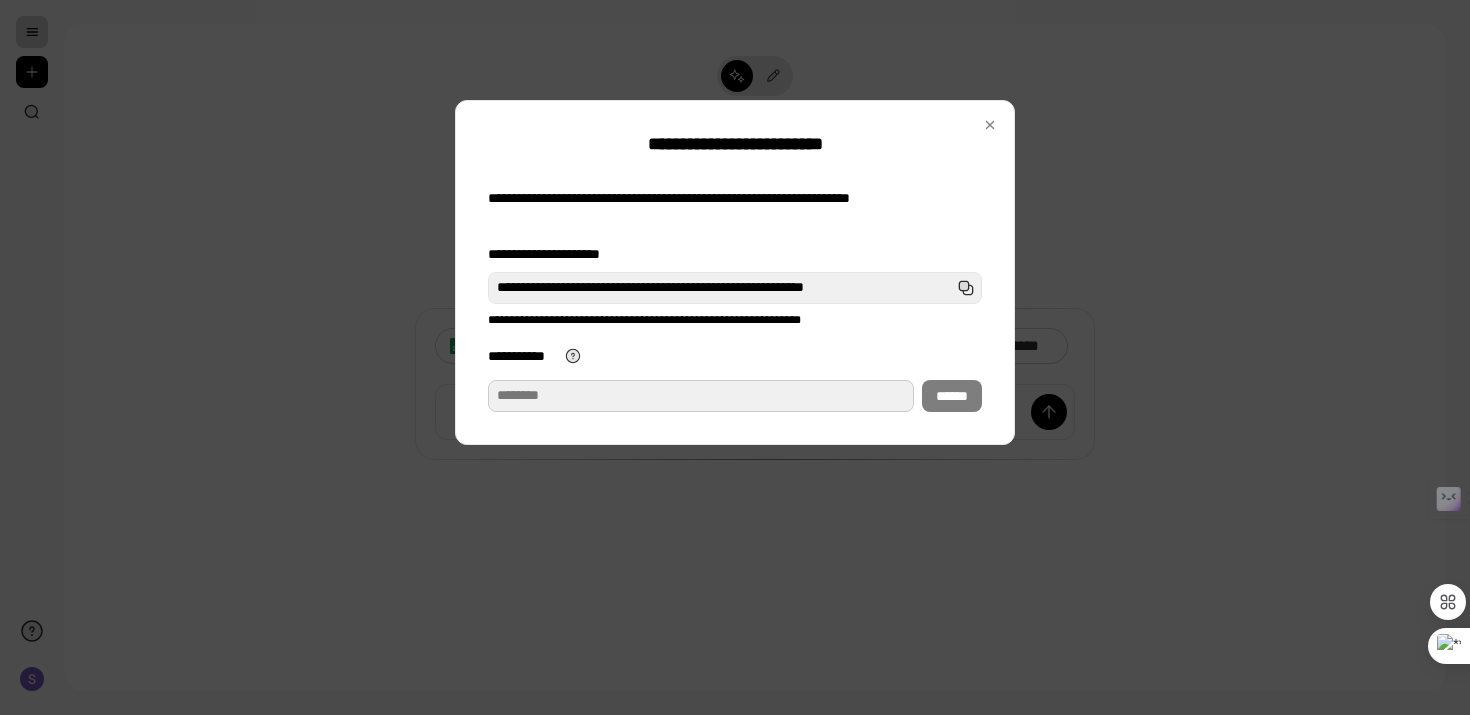drag, startPoint x: 565, startPoint y: 399, endPoint x: 642, endPoint y: 445, distance: 89.693924 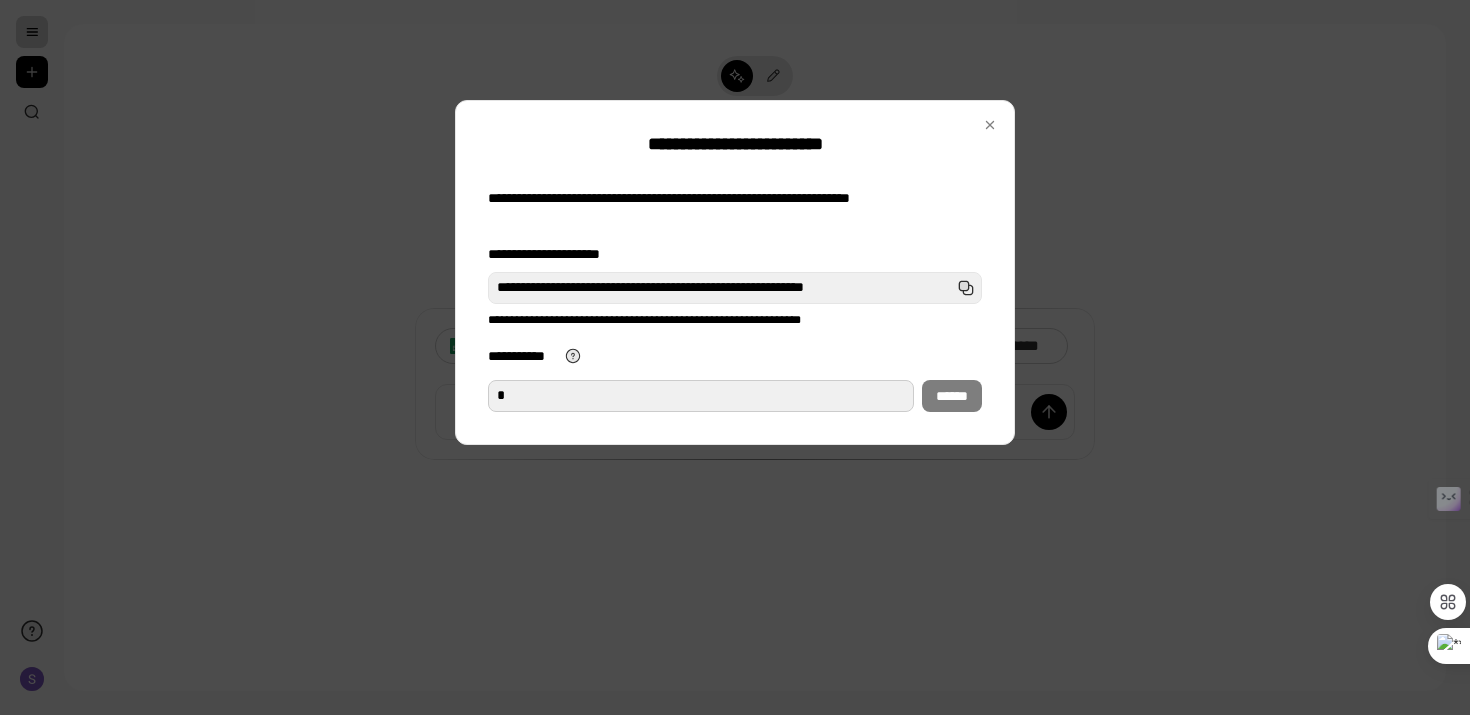 click on "*" at bounding box center [701, 396] 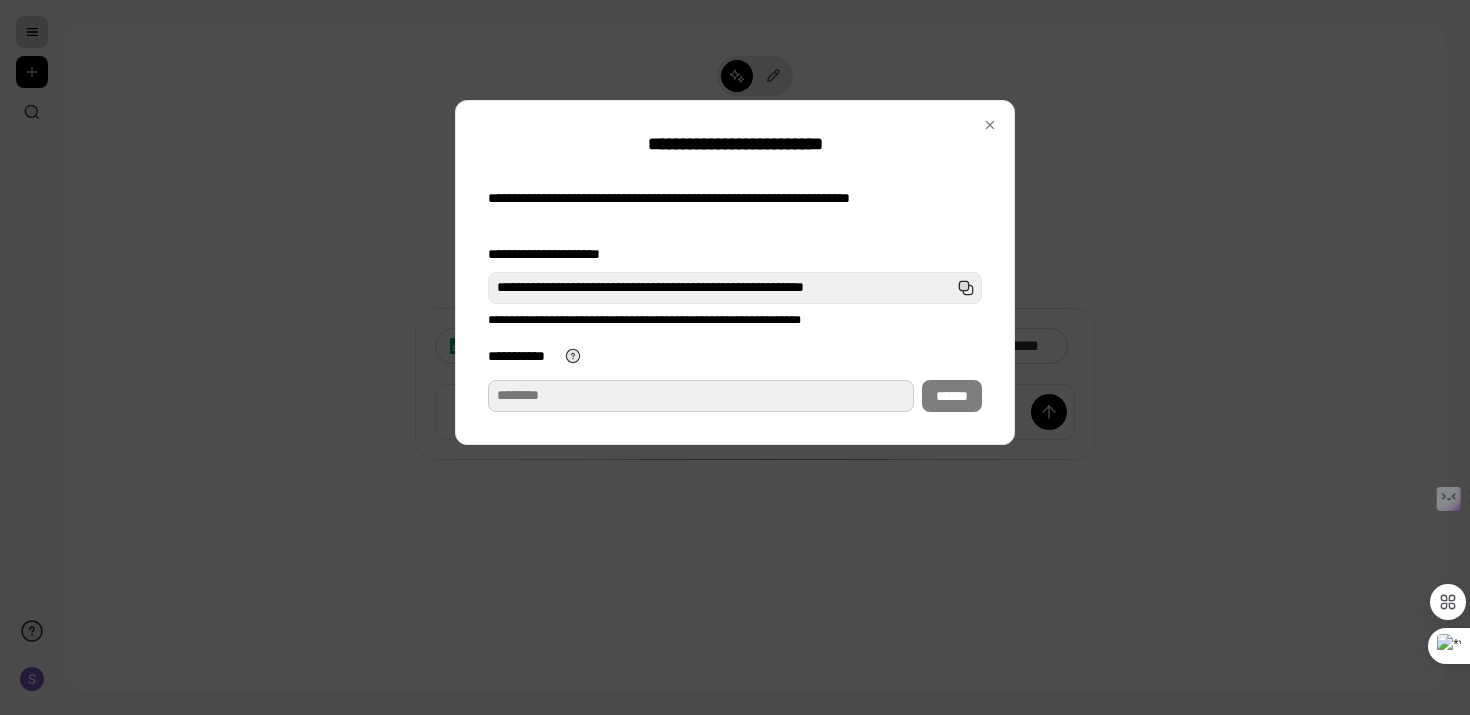 type 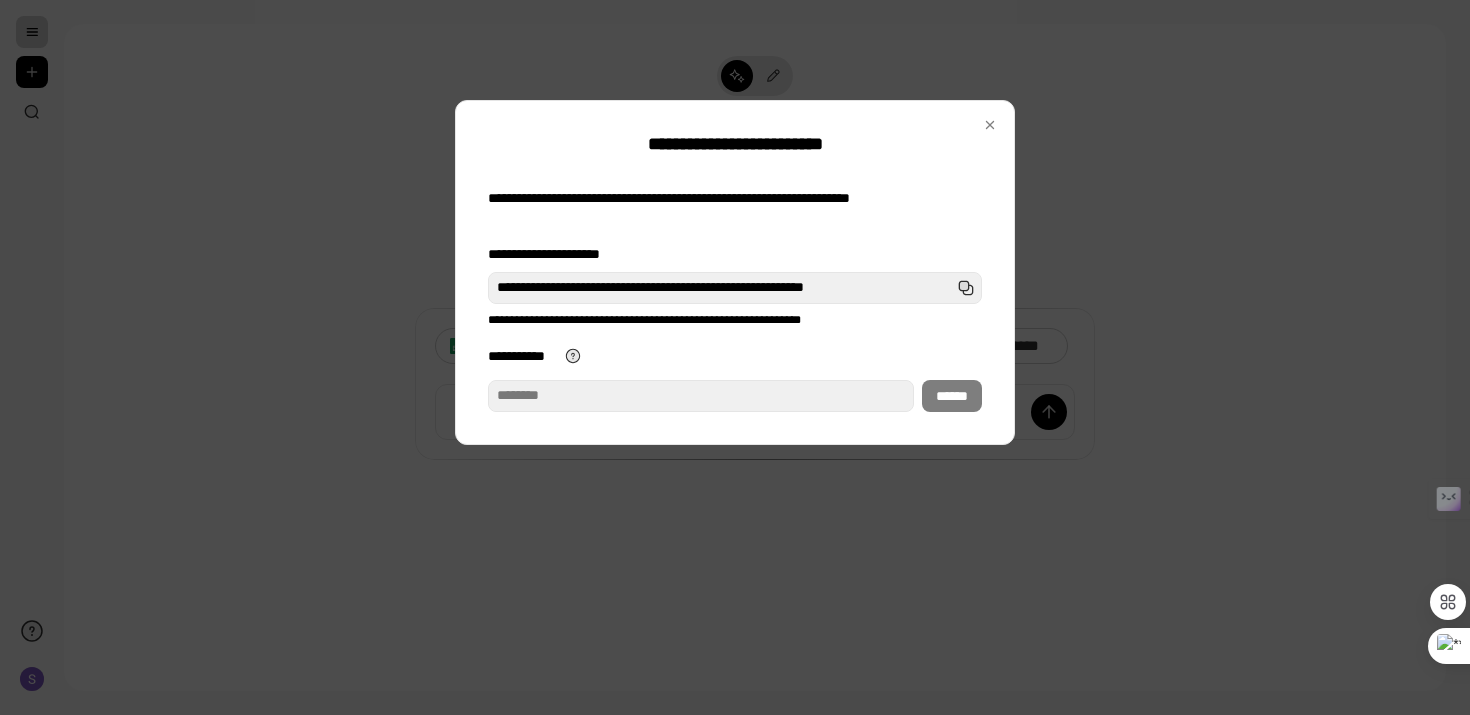 click on "**********" at bounding box center (735, 272) 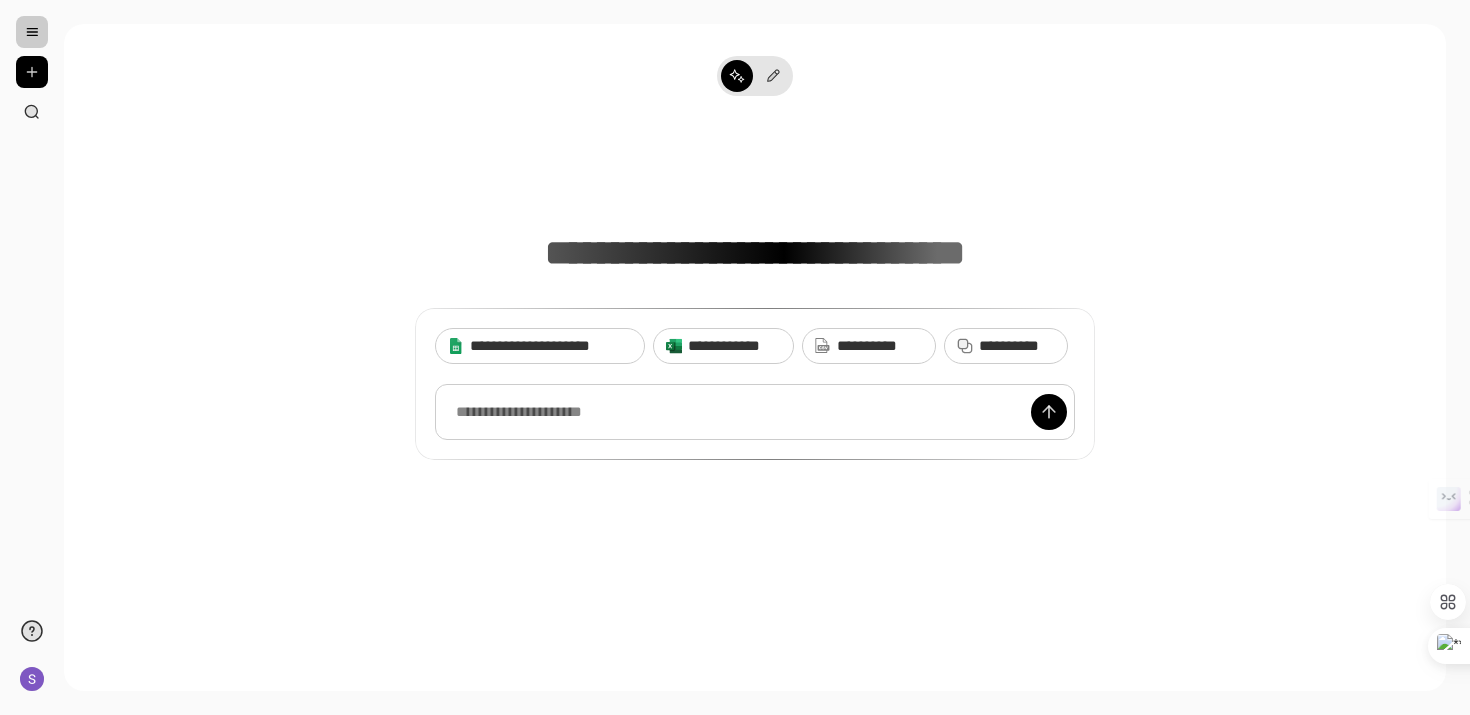 click at bounding box center [755, 412] 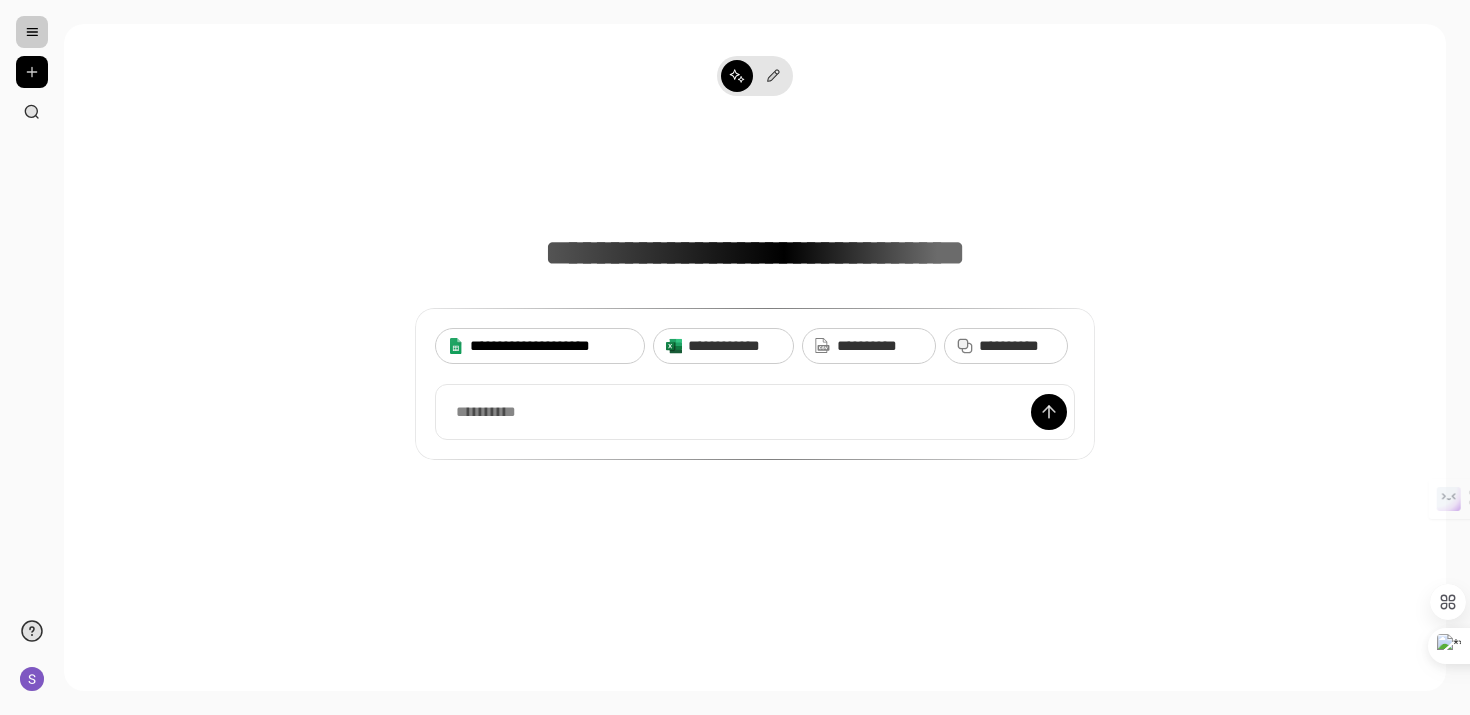 click on "**********" at bounding box center (551, 346) 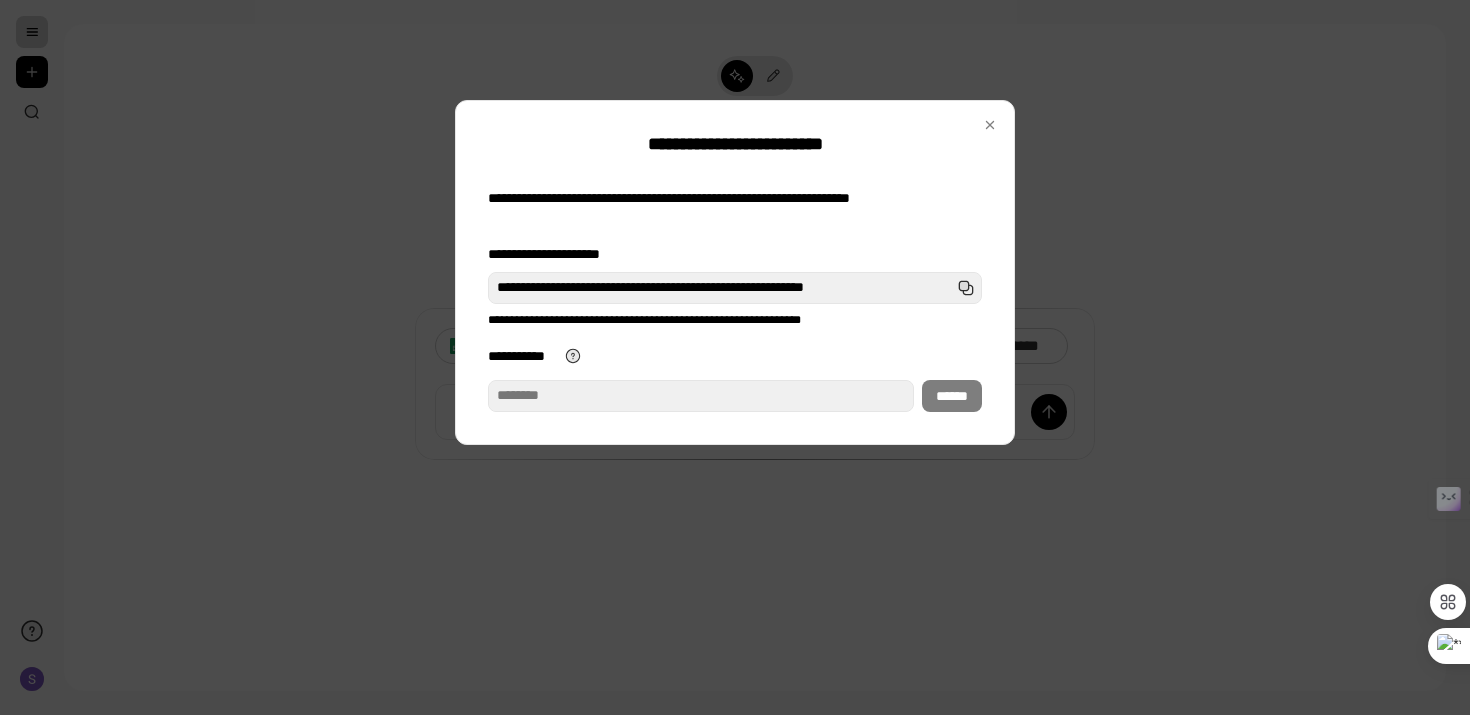 type on "**********" 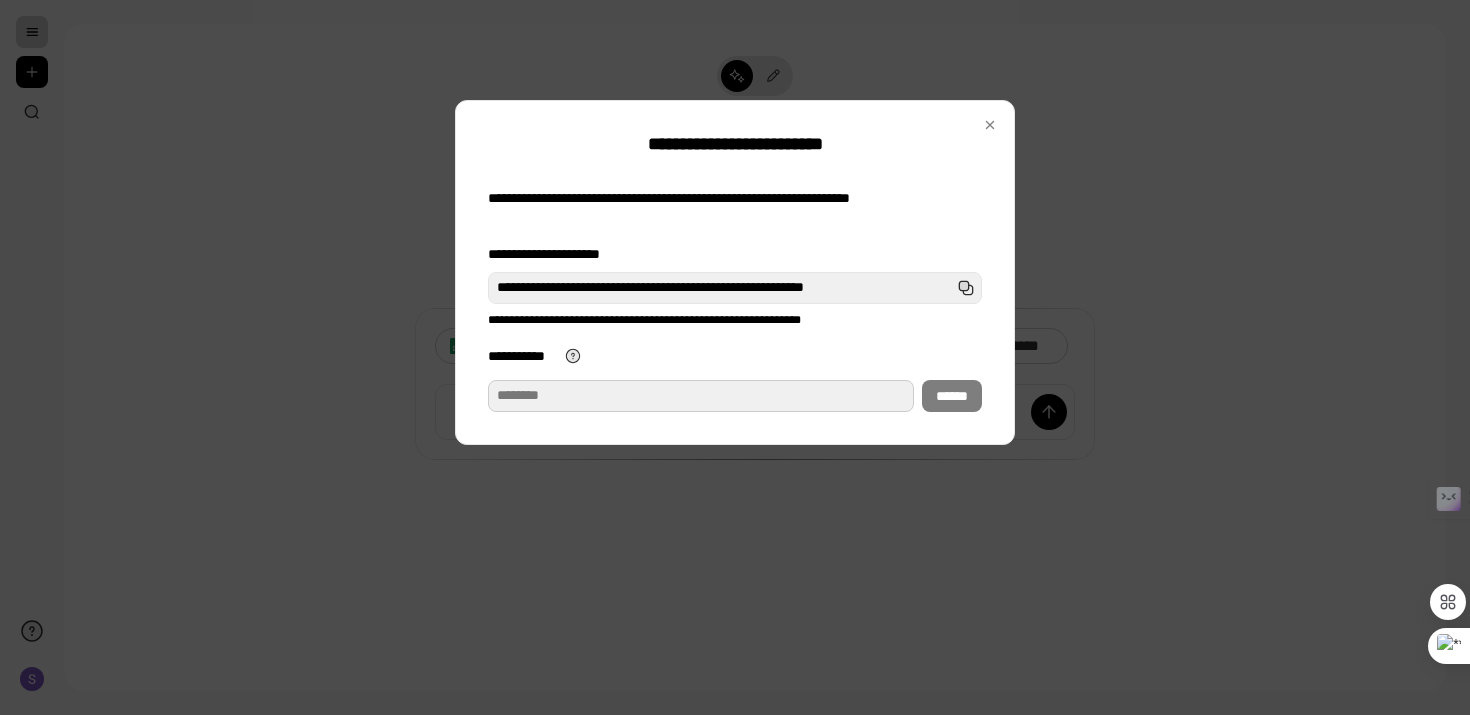 paste on "**********" 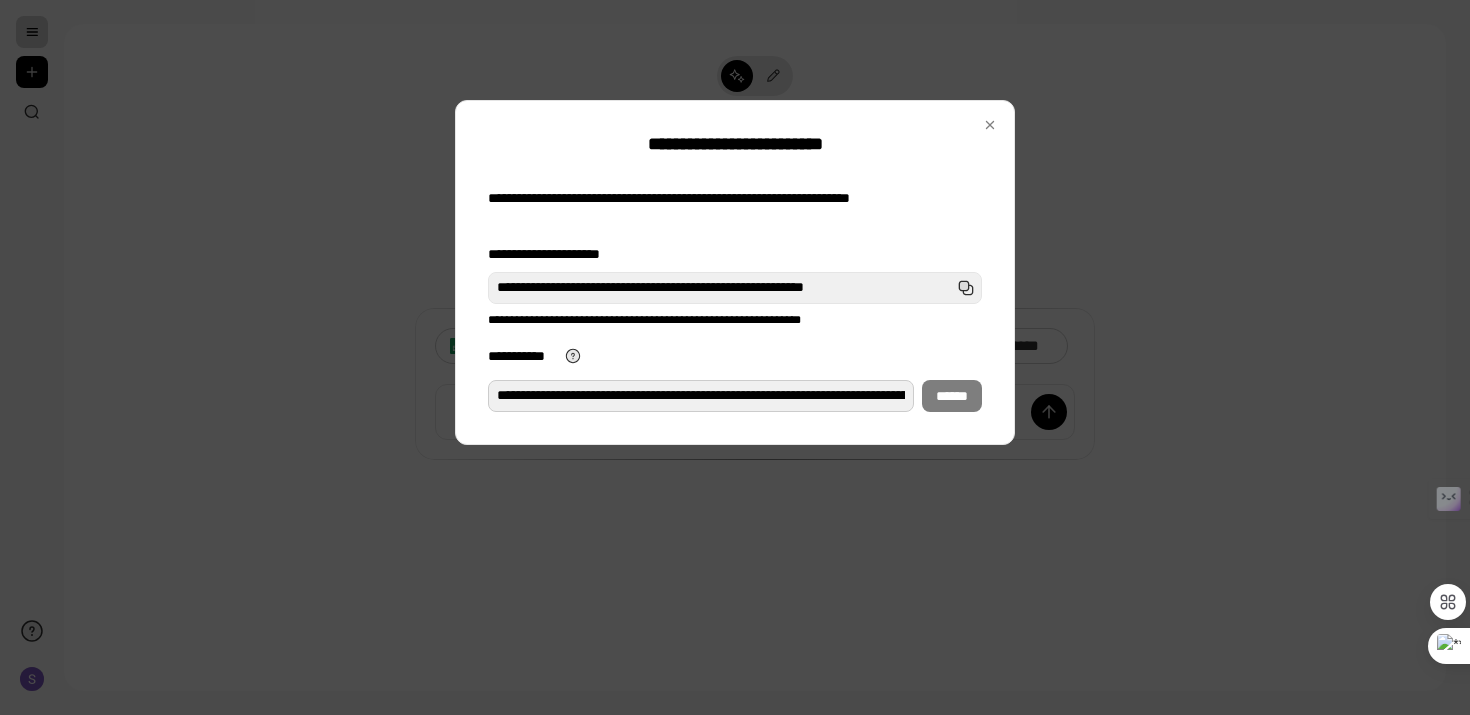 scroll, scrollTop: 0, scrollLeft: 410, axis: horizontal 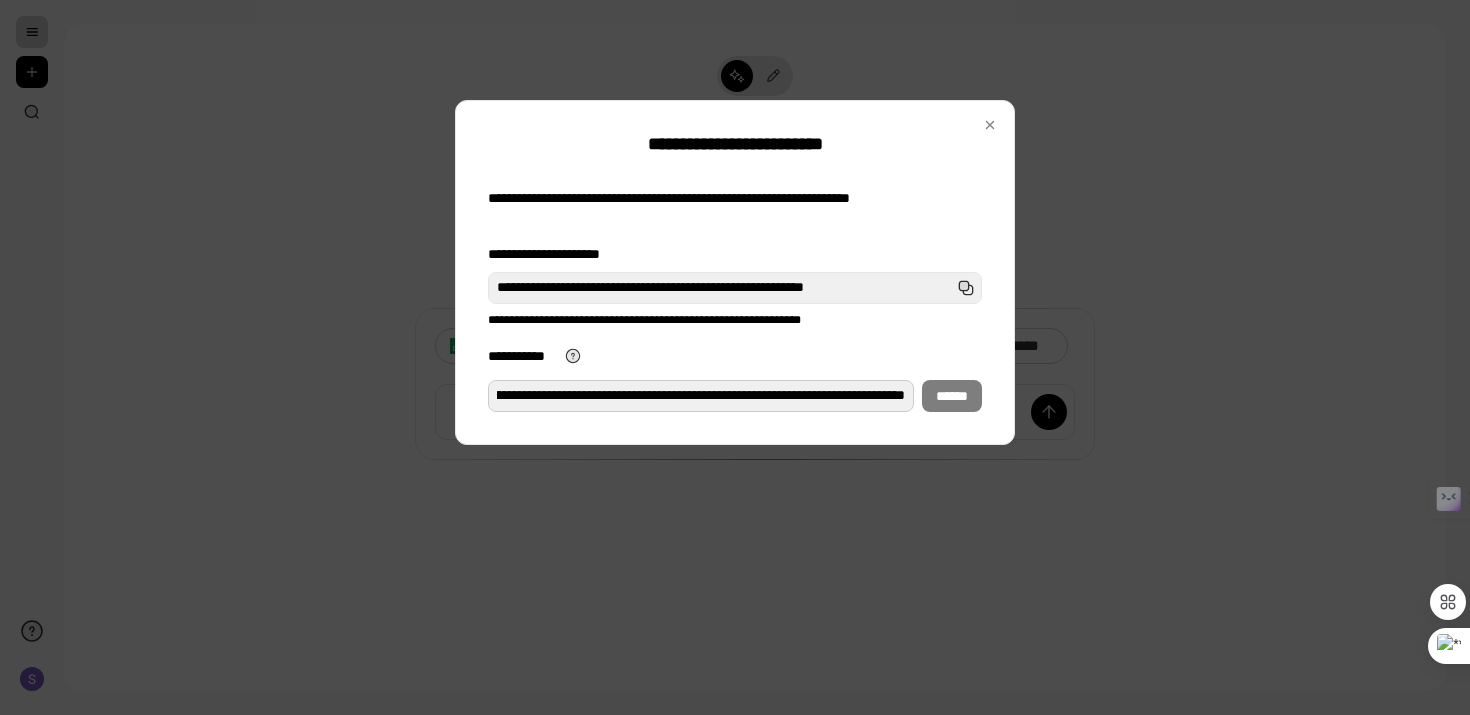 type on "**********" 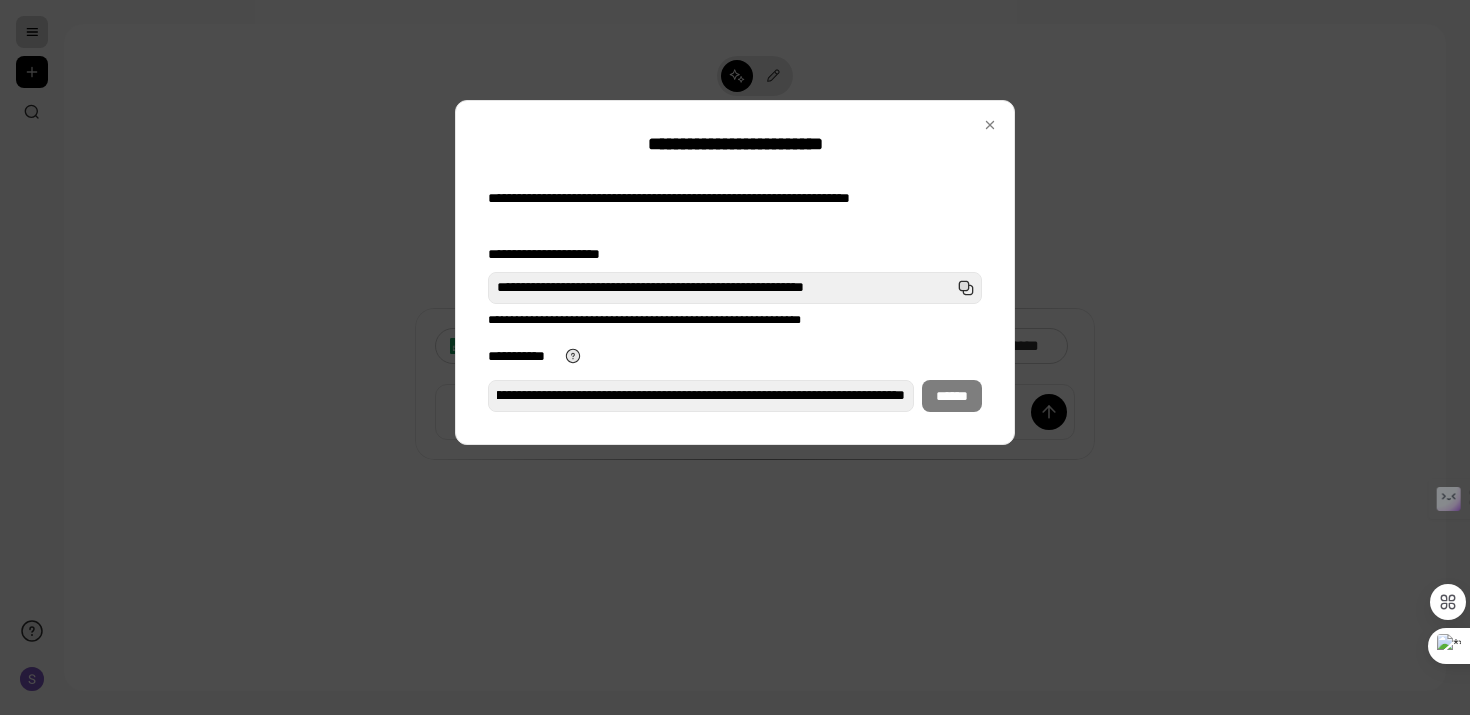 click on "**********" at bounding box center [735, 328] 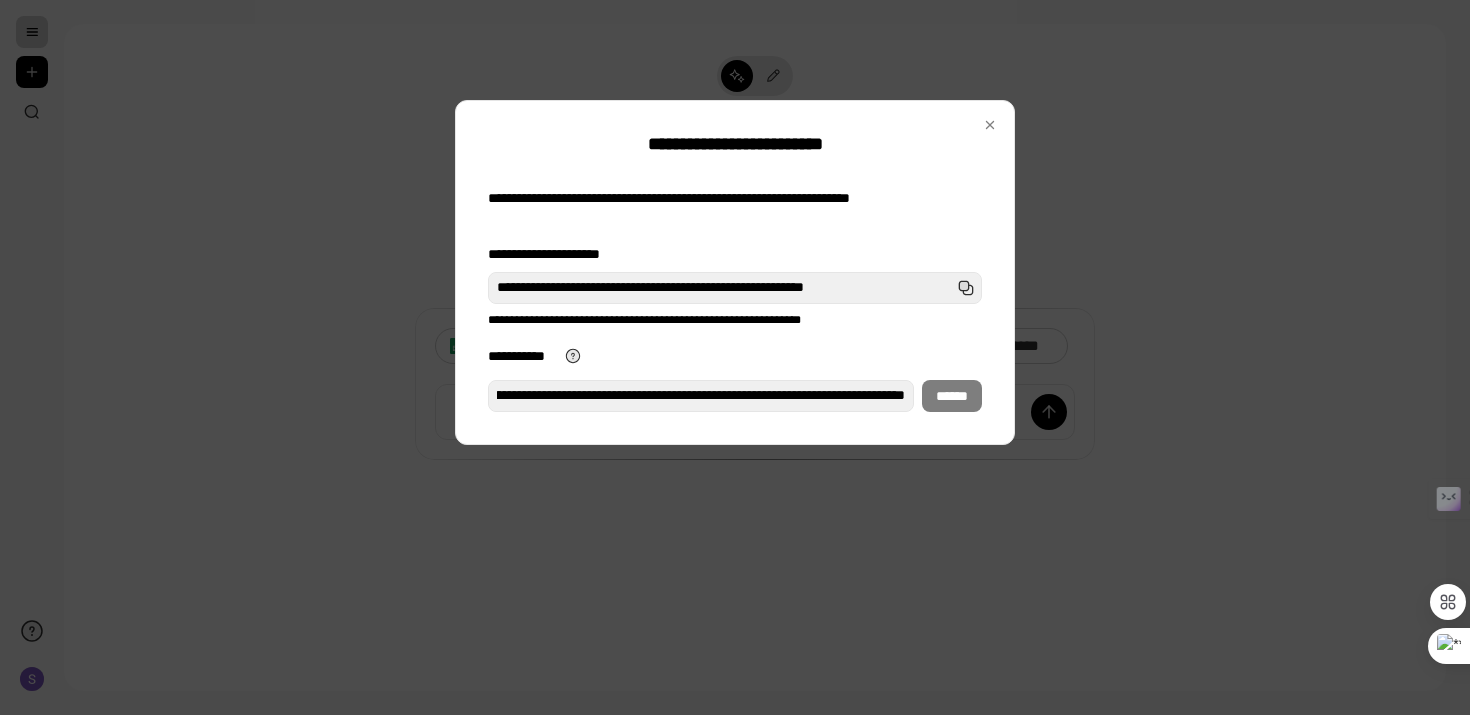 click on "**********" at bounding box center (735, 356) 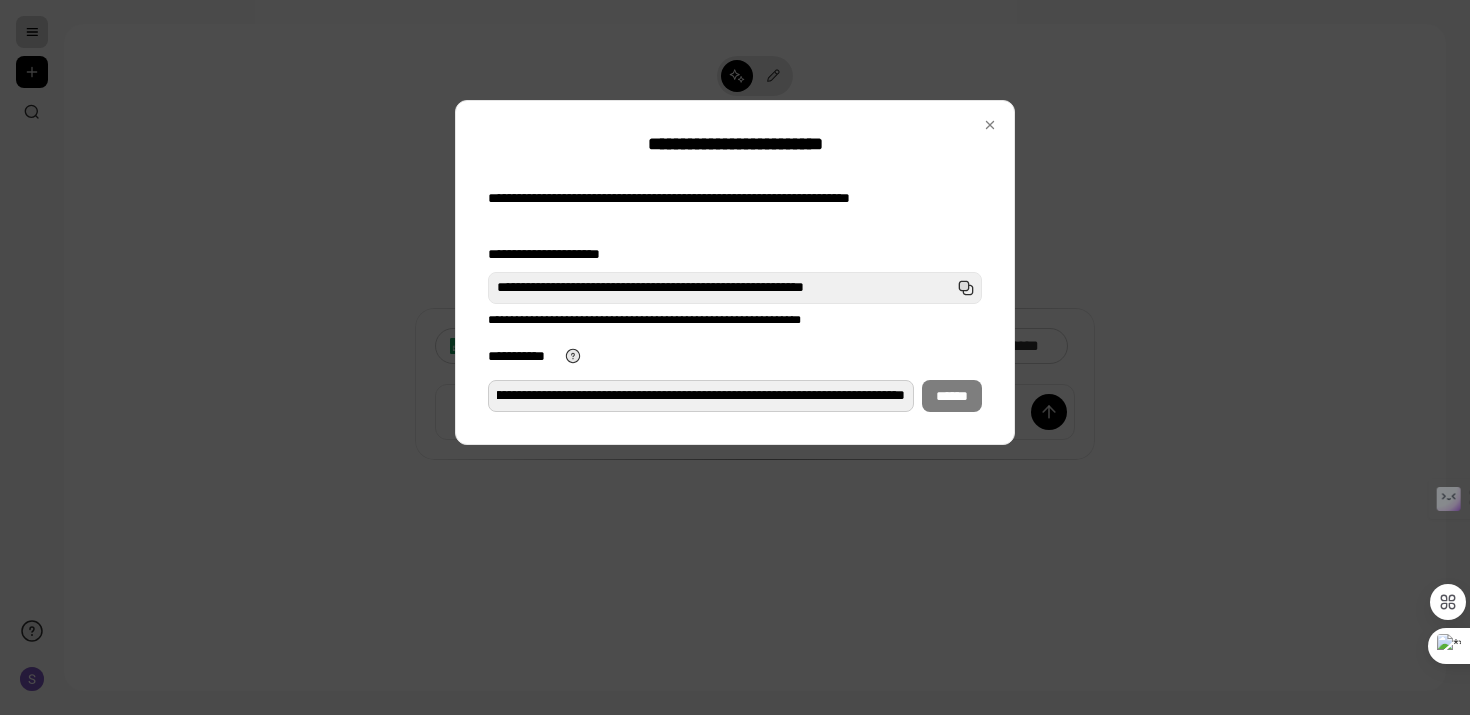click on "**********" at bounding box center [701, 396] 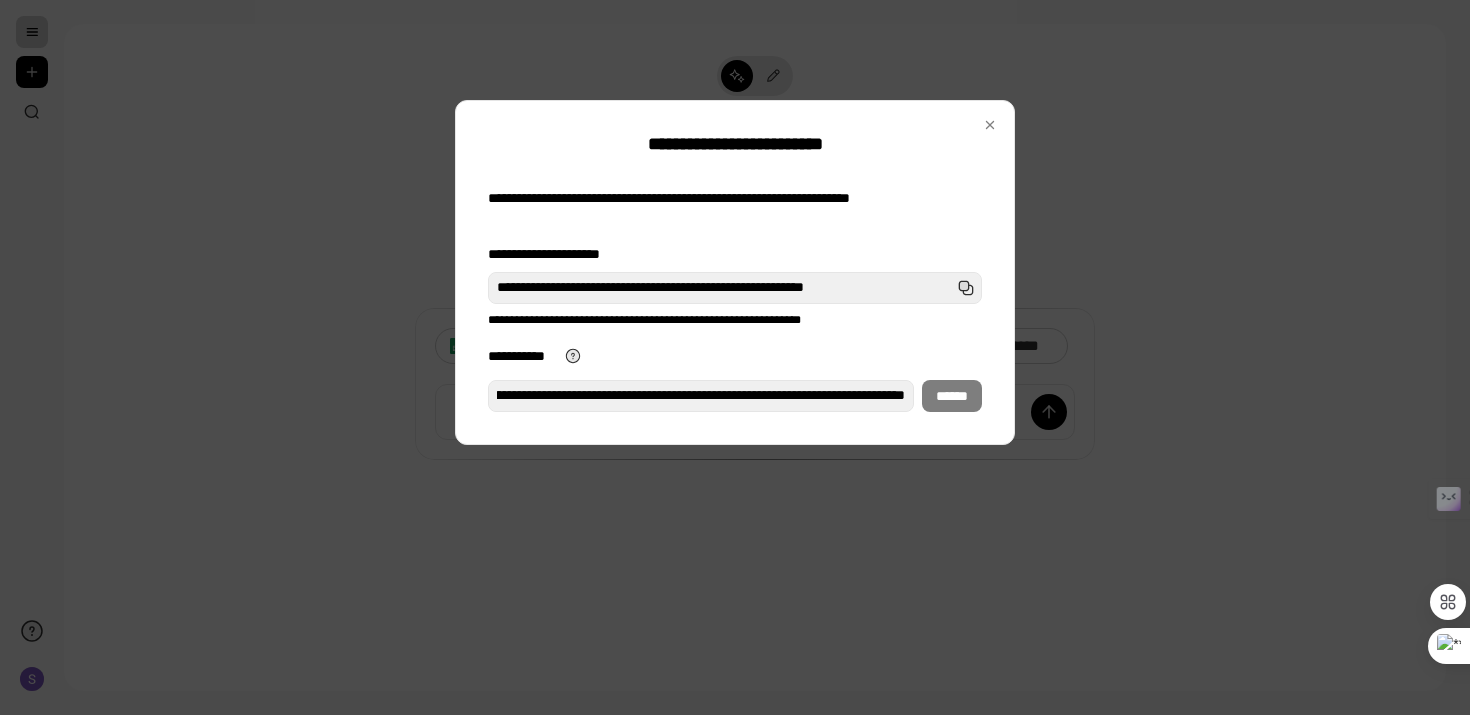 scroll, scrollTop: 0, scrollLeft: 0, axis: both 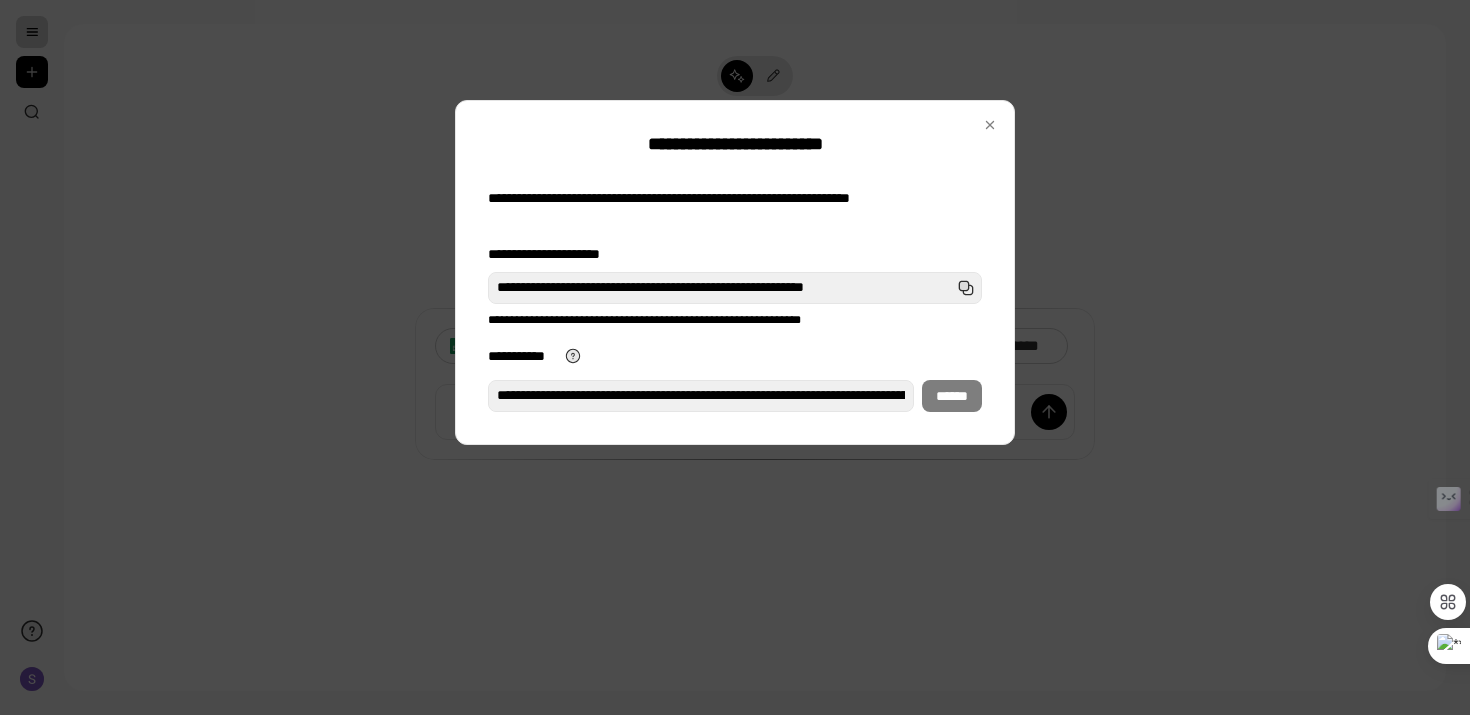 click on "**********" at bounding box center [735, 272] 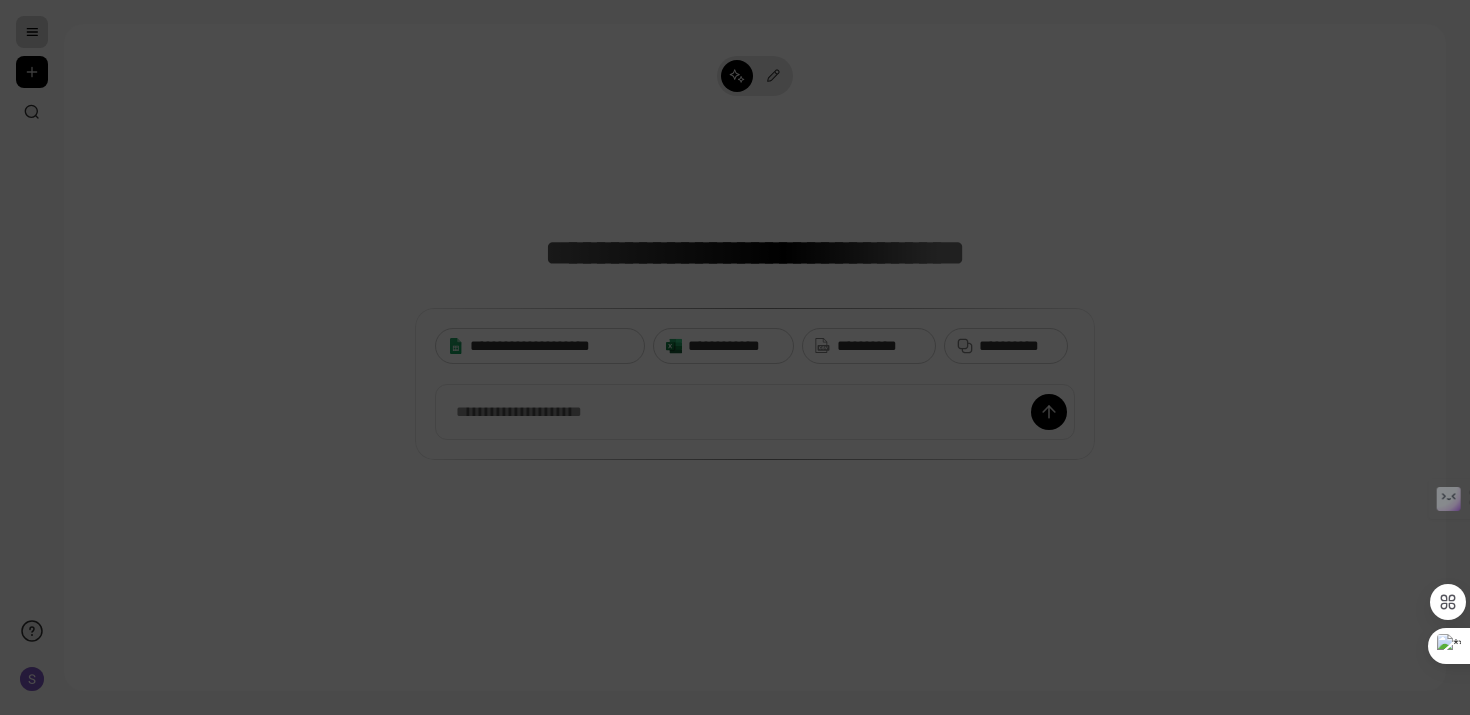 scroll, scrollTop: 0, scrollLeft: 410, axis: horizontal 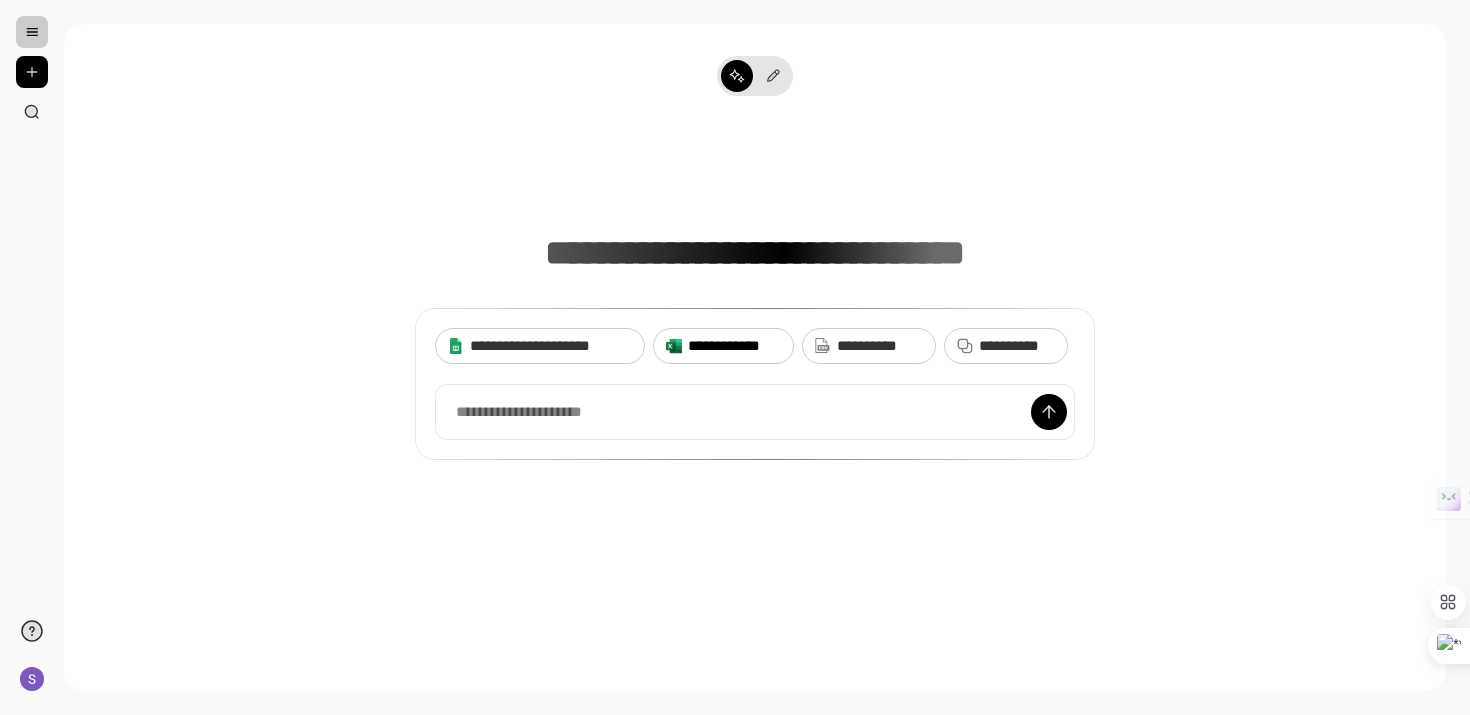 click on "**********" at bounding box center [734, 346] 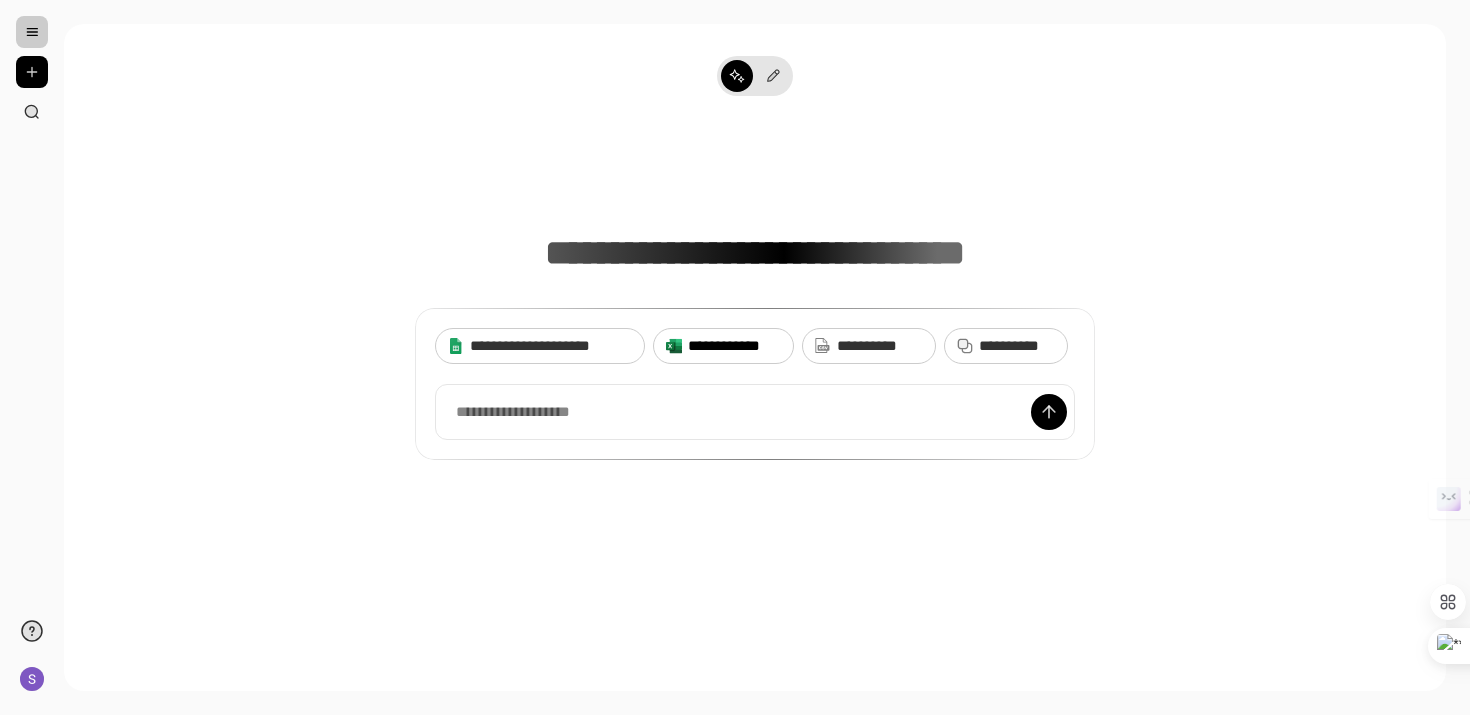 click on "**********" at bounding box center [734, 346] 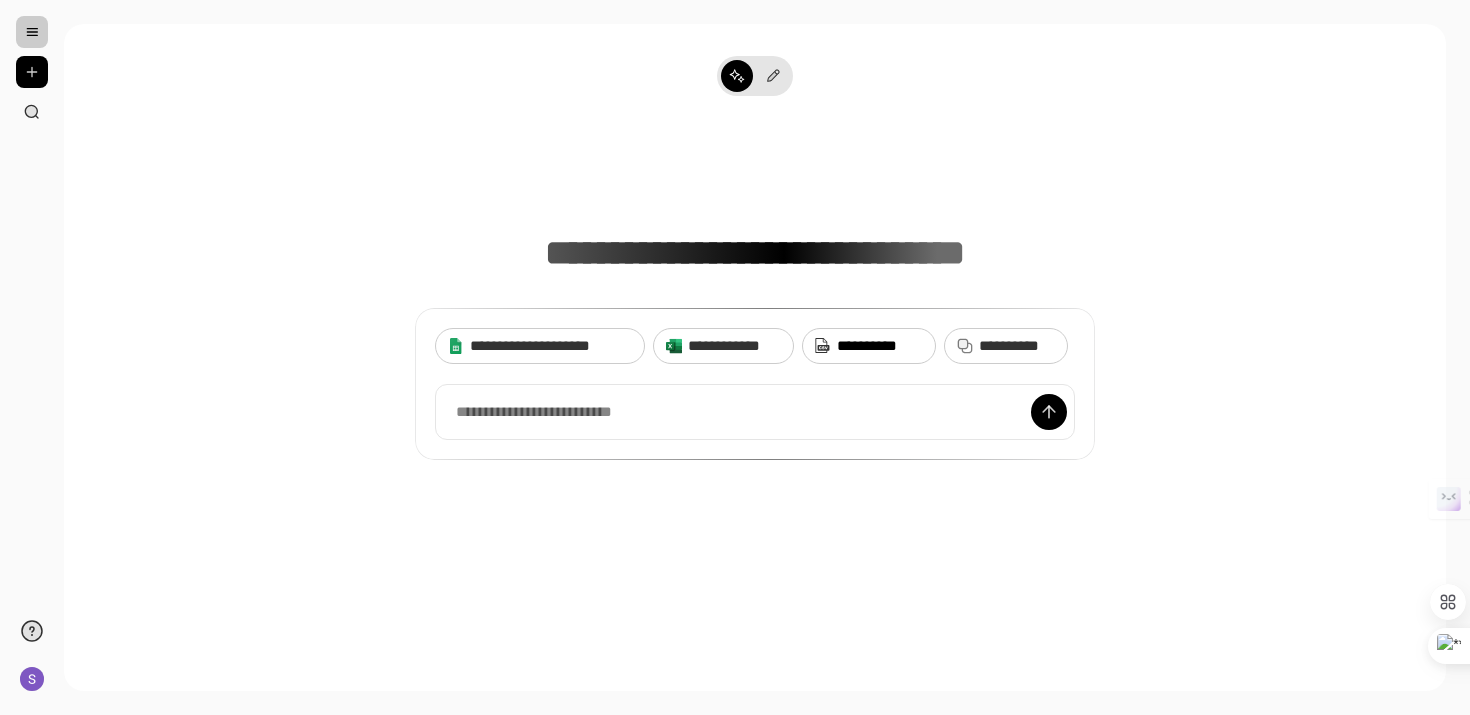 click on "**********" at bounding box center (880, 346) 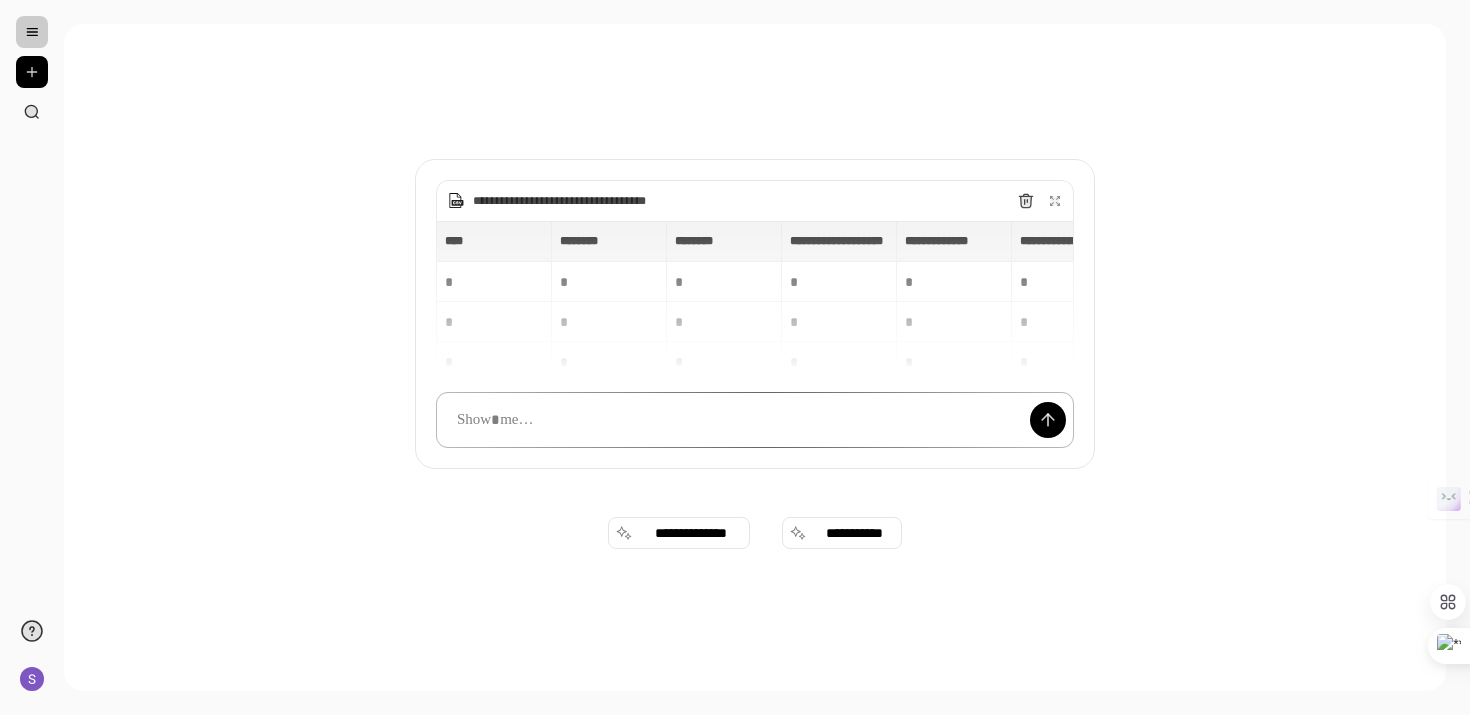 click at bounding box center (755, 420) 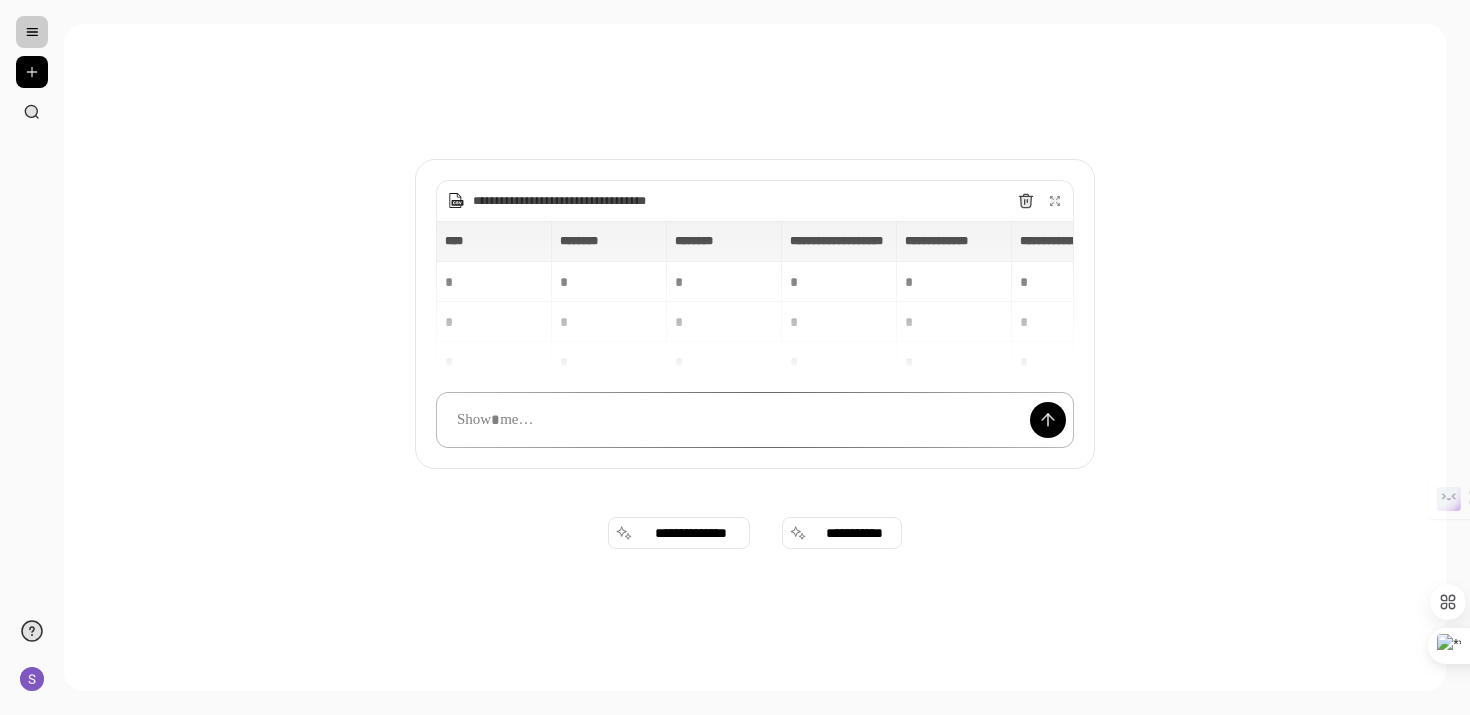 paste 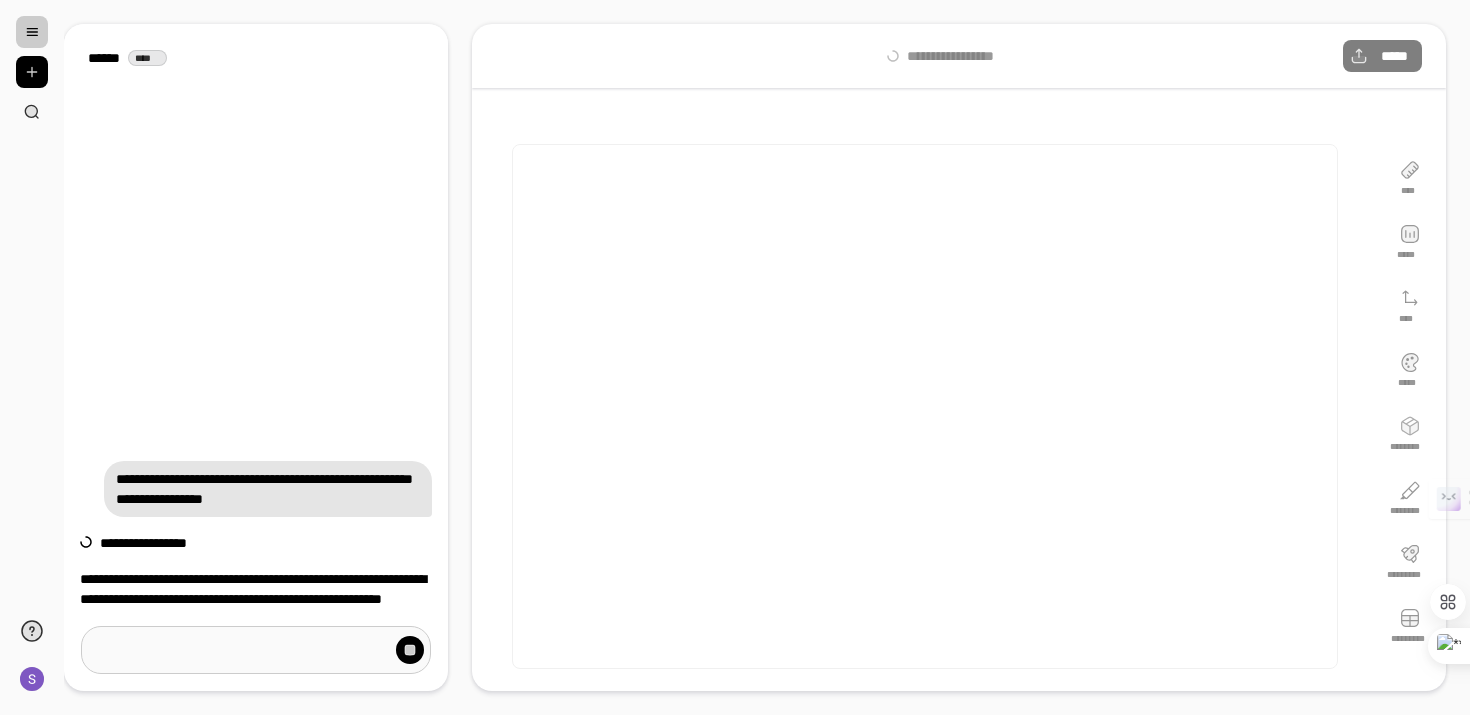 click at bounding box center (256, 650) 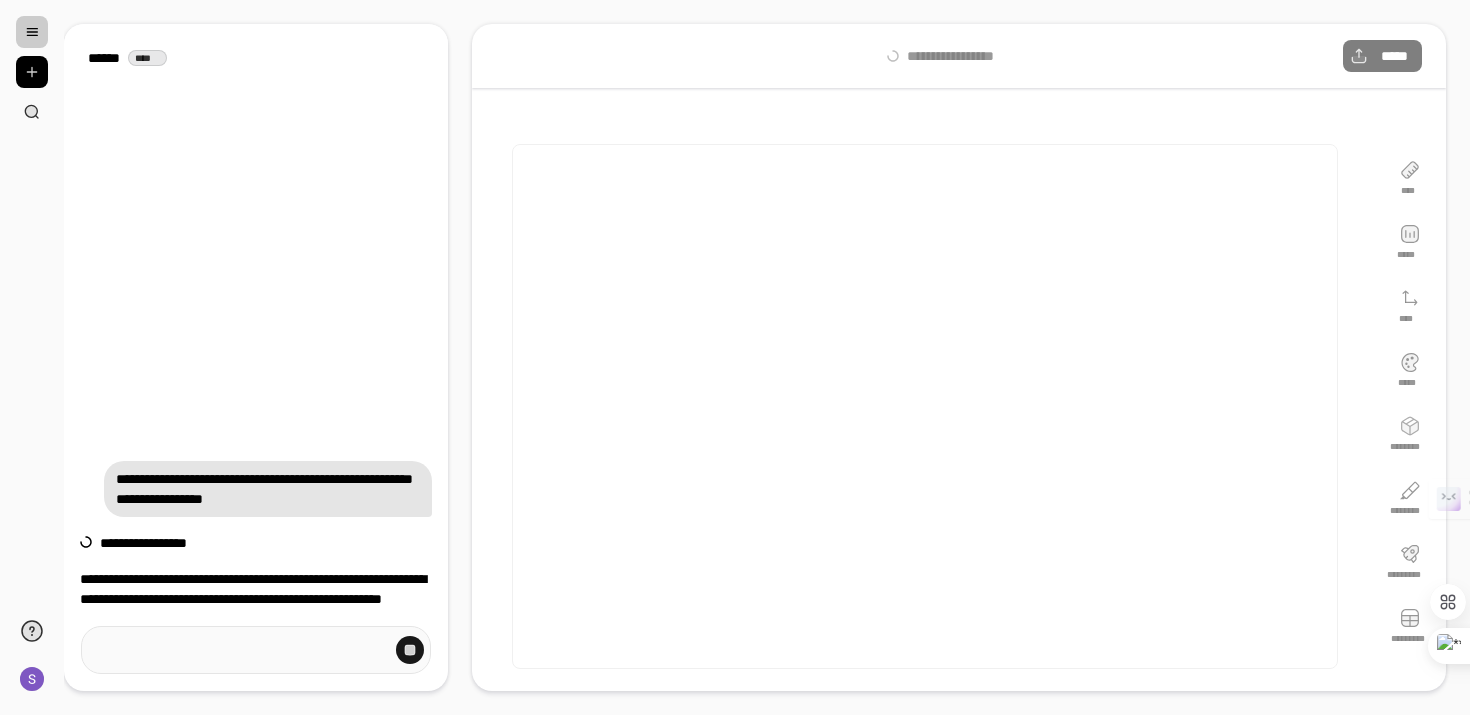 click at bounding box center (410, 650) 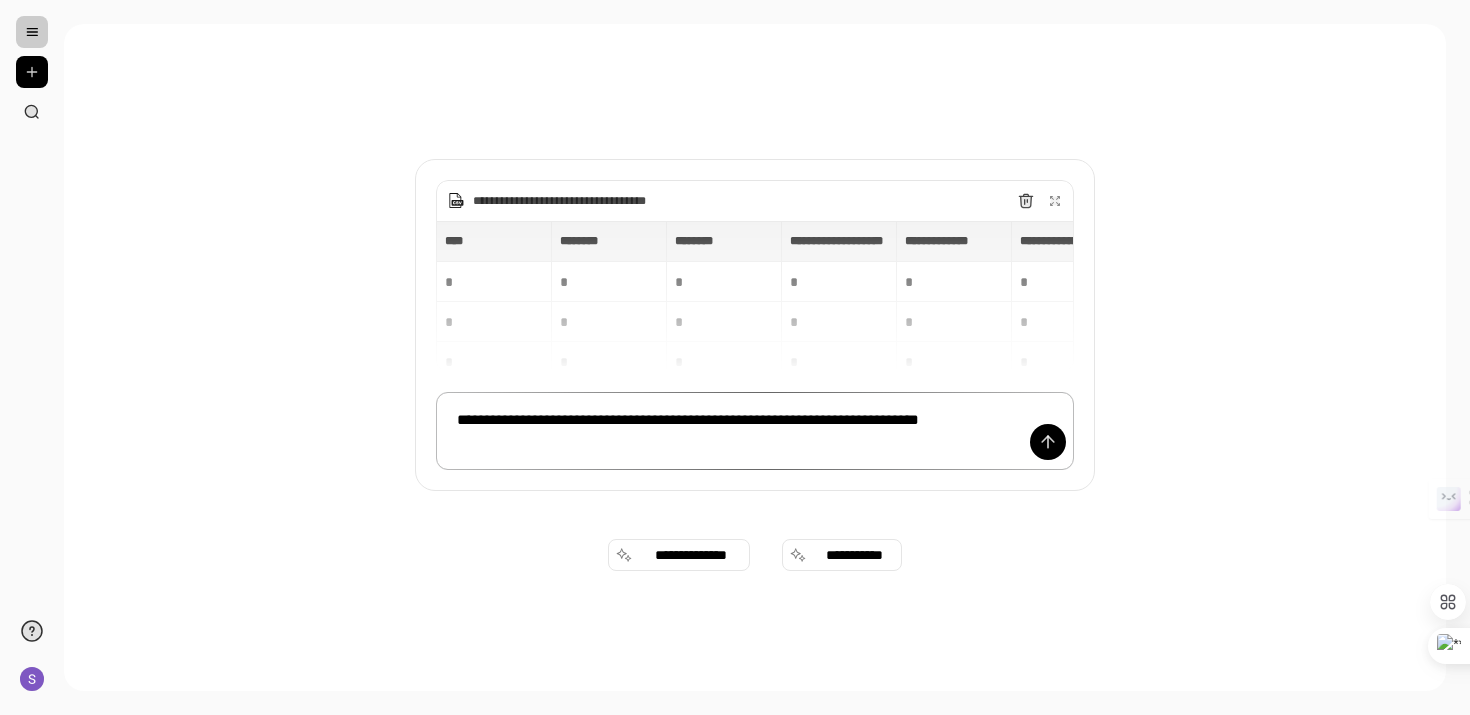 click on "**********" at bounding box center [755, 431] 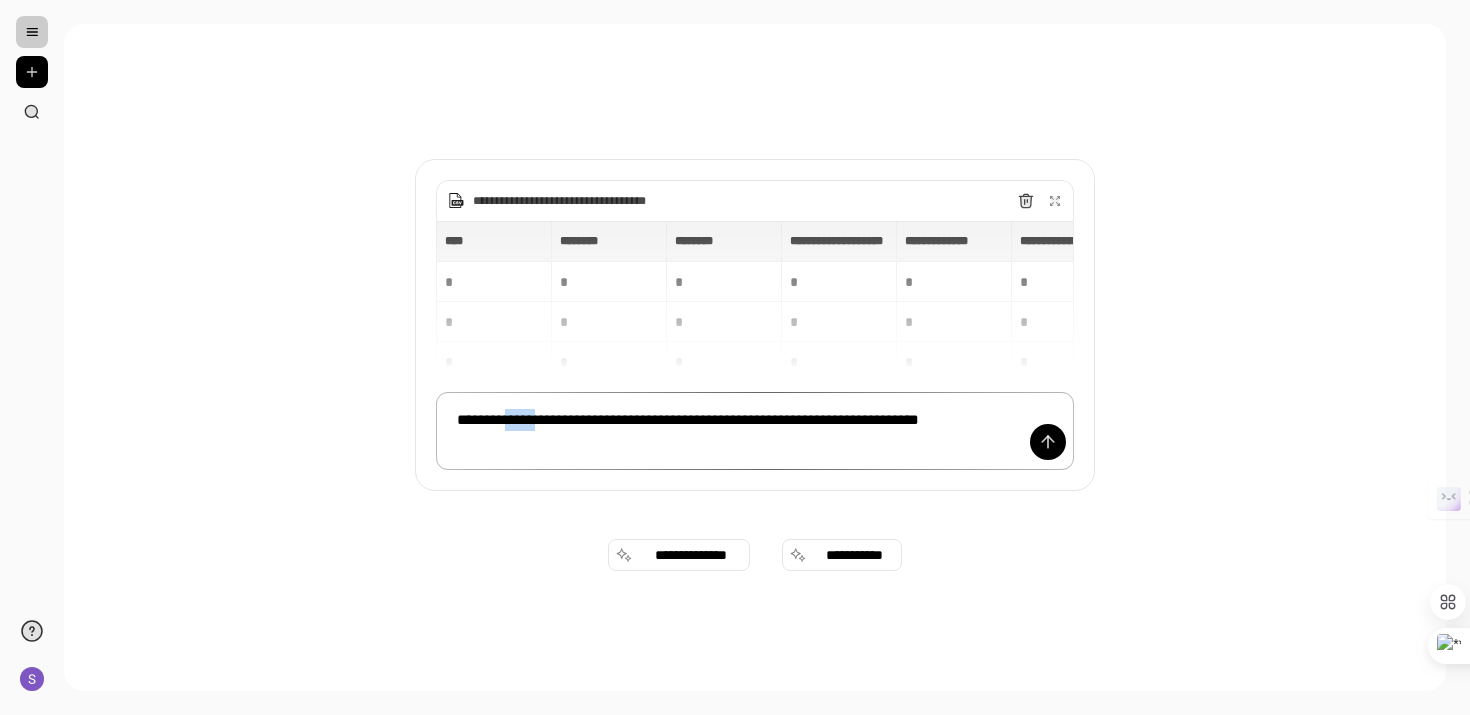click on "**********" at bounding box center [755, 431] 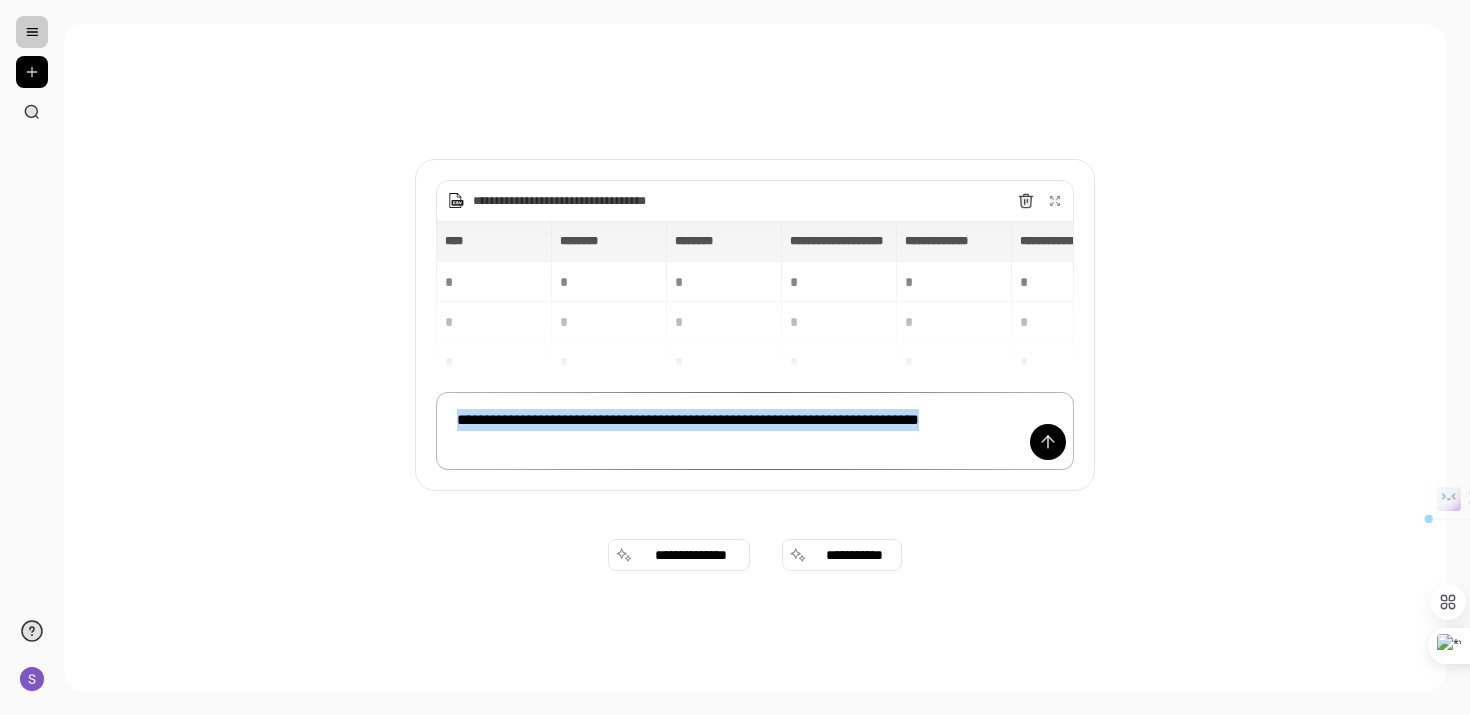 click on "**********" at bounding box center [755, 431] 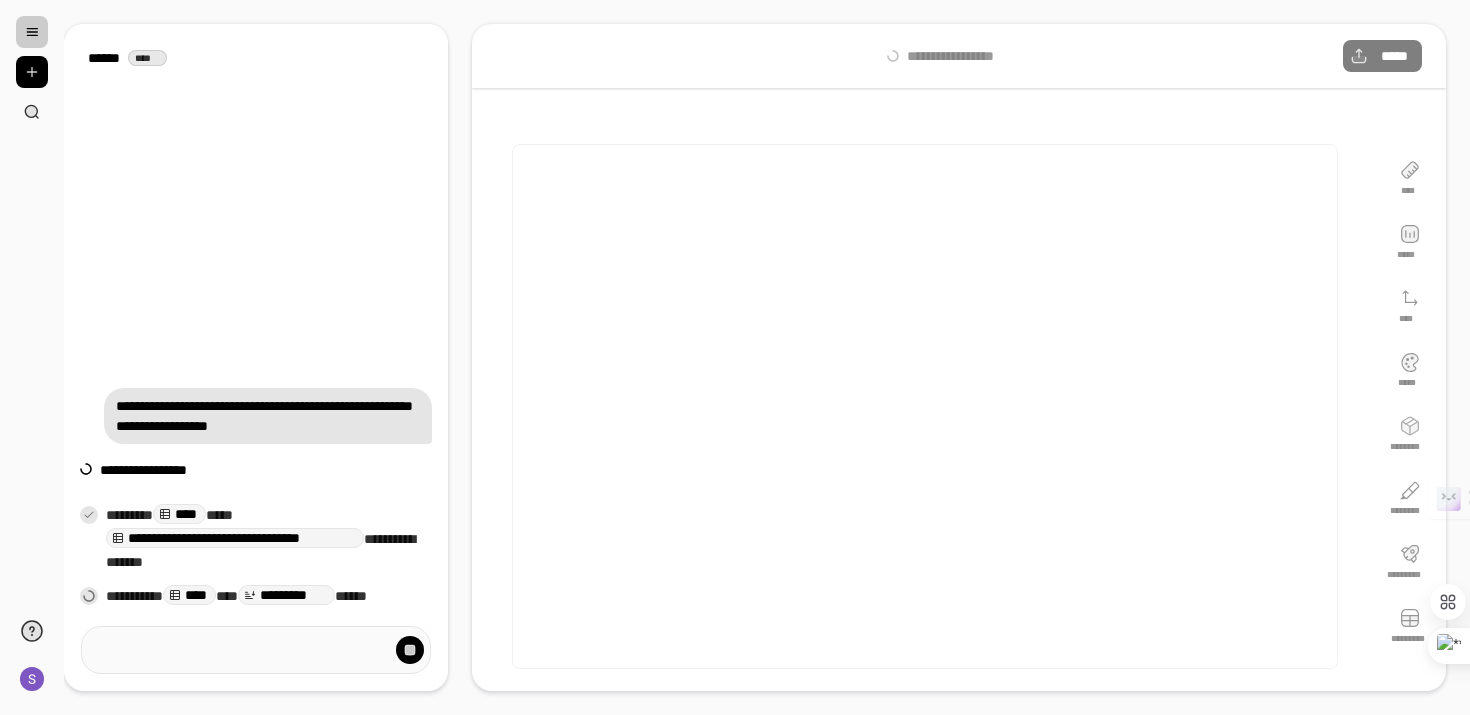 click on "**********" at bounding box center [256, 324] 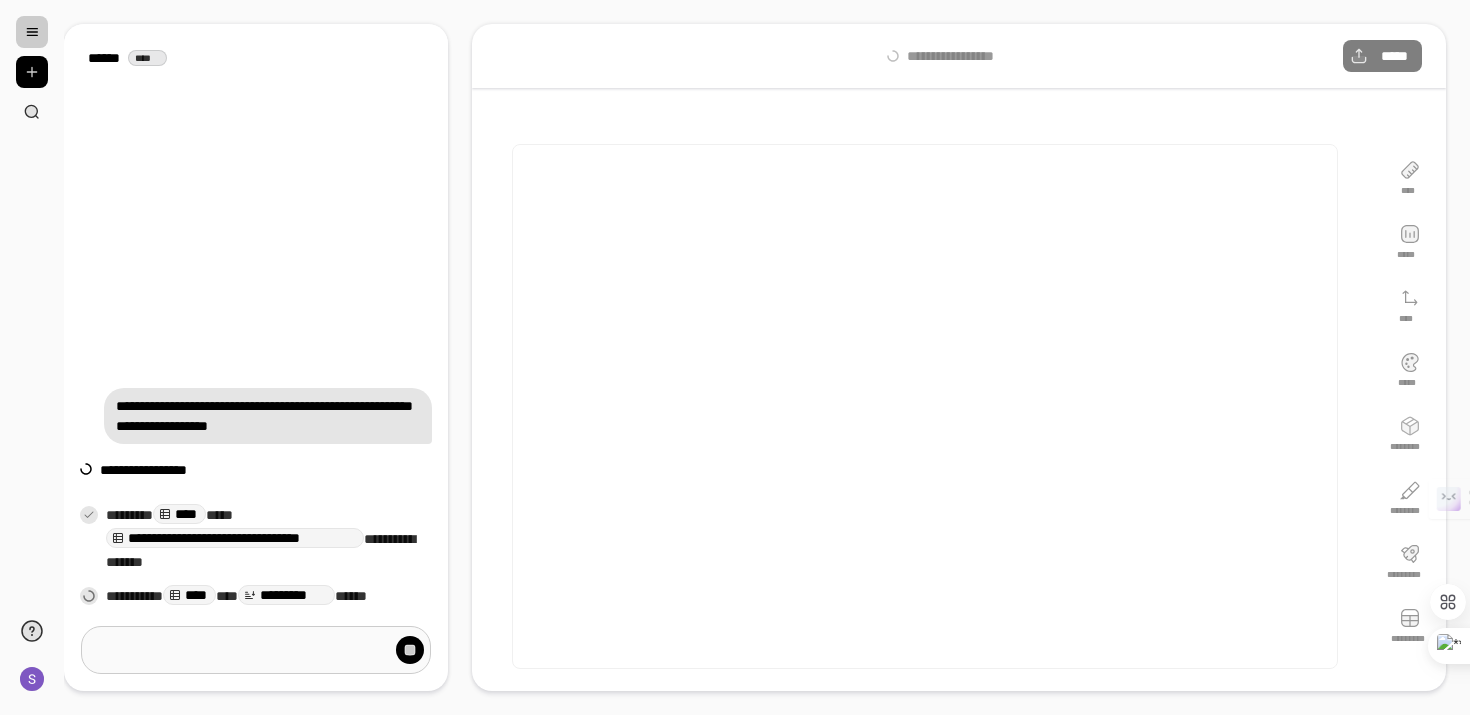 click at bounding box center [256, 650] 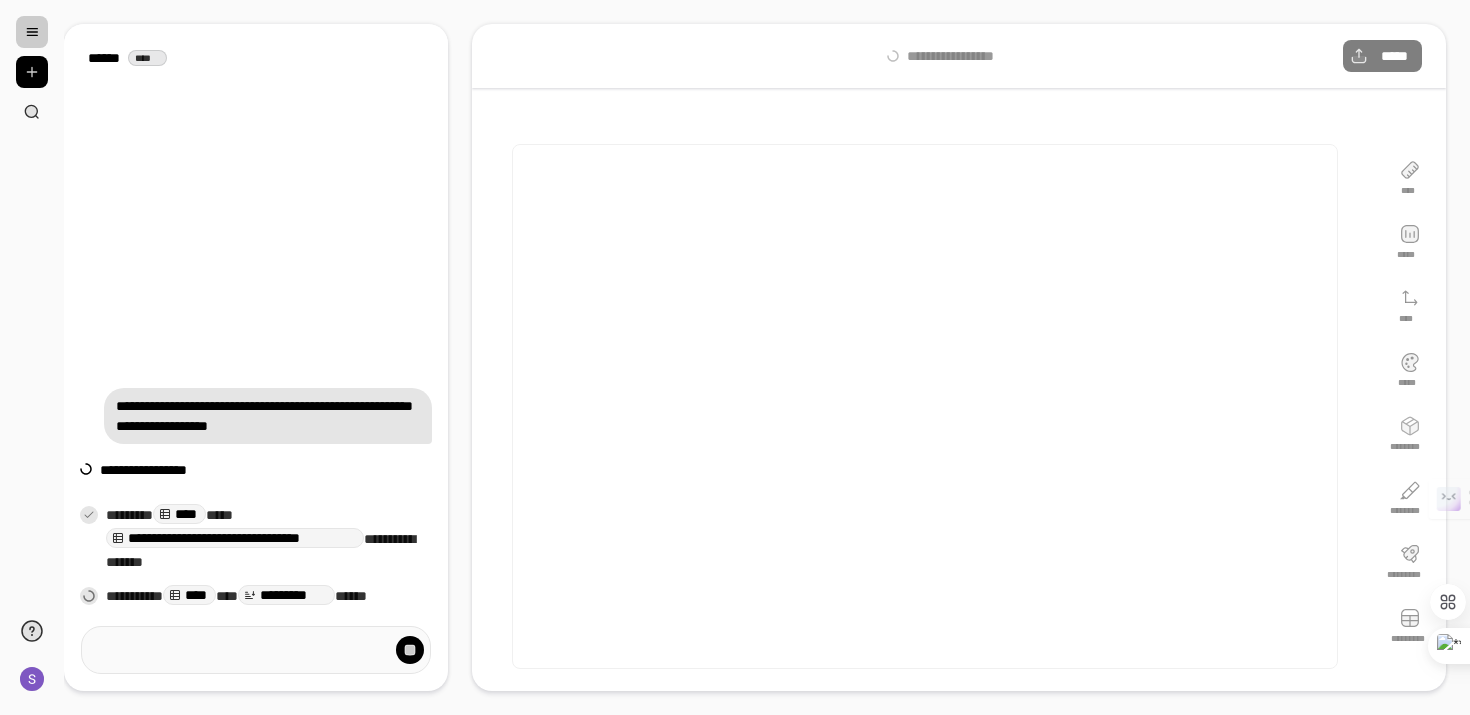 click on "****** ****" at bounding box center [256, 58] 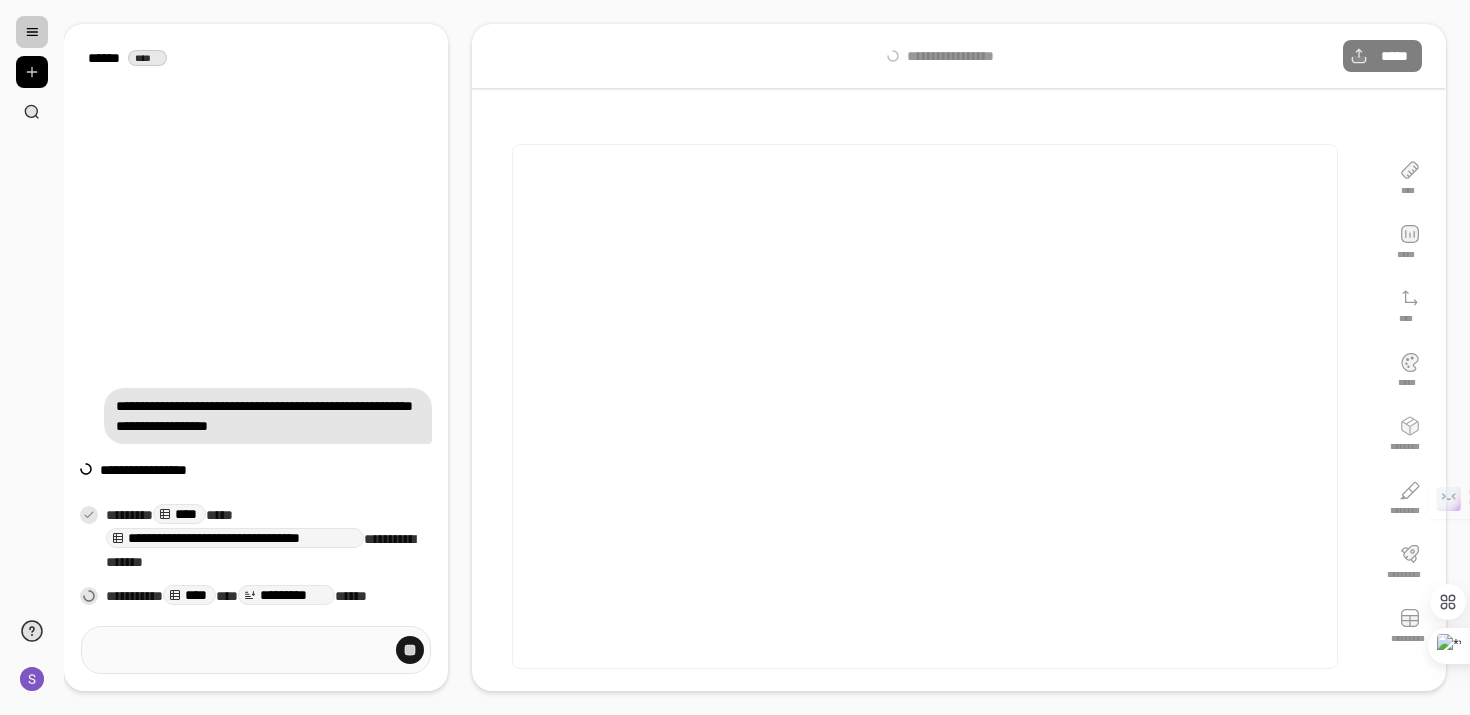 click at bounding box center [410, 650] 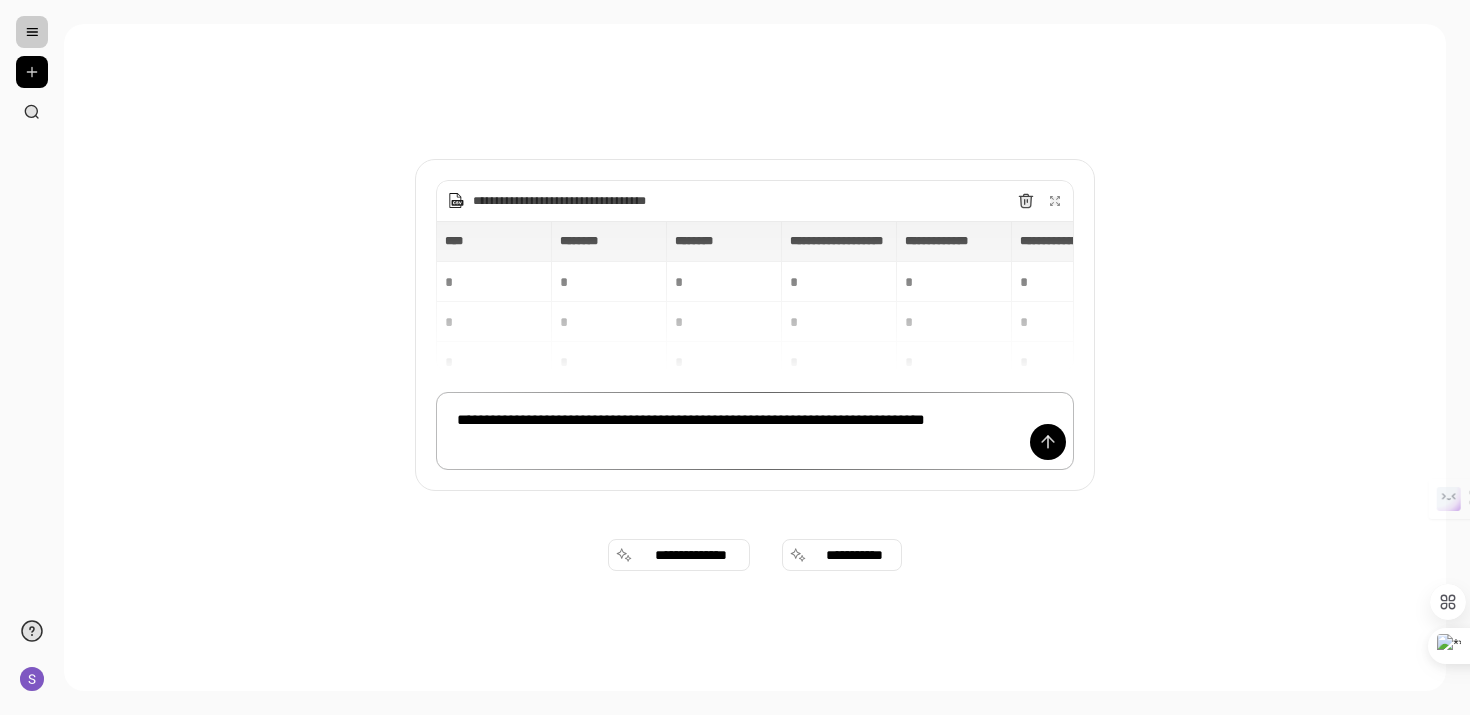 click on "**********" at bounding box center (755, 431) 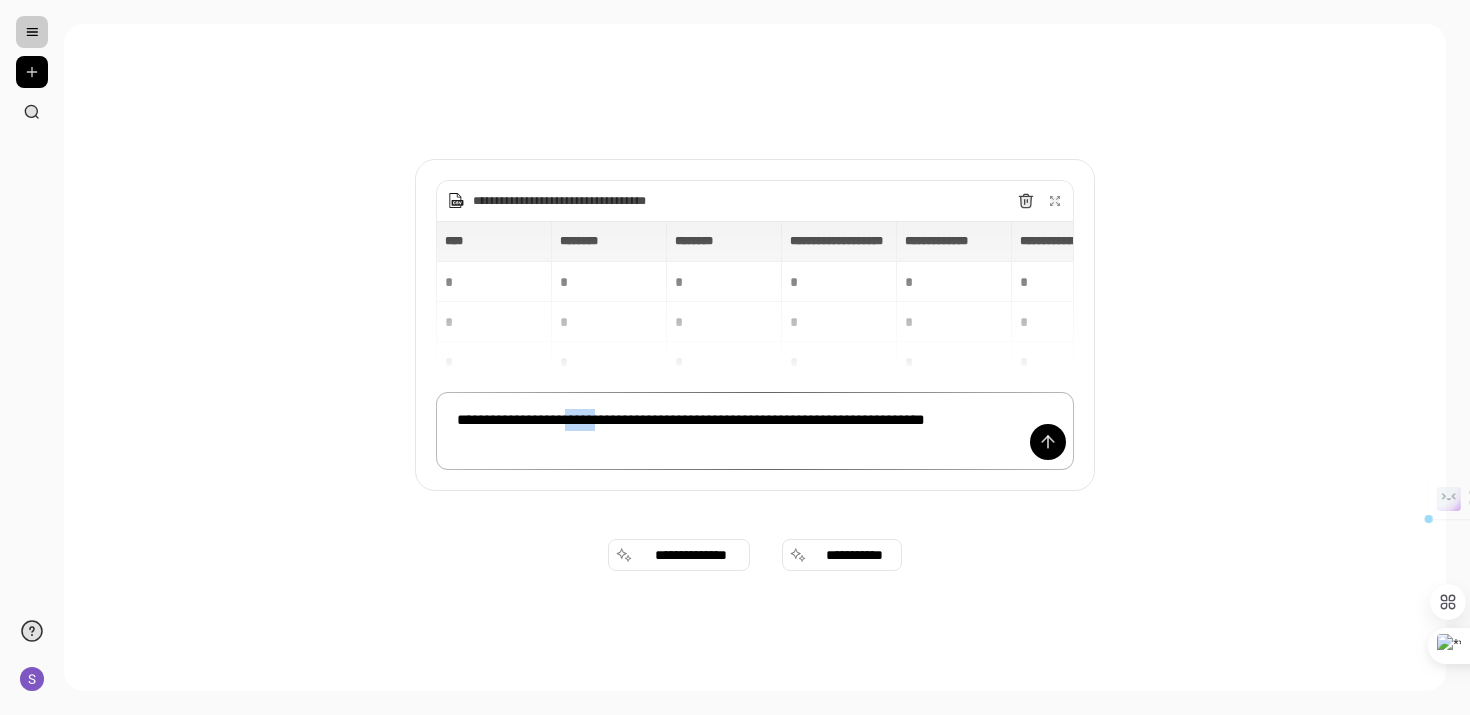 click on "**********" at bounding box center [755, 431] 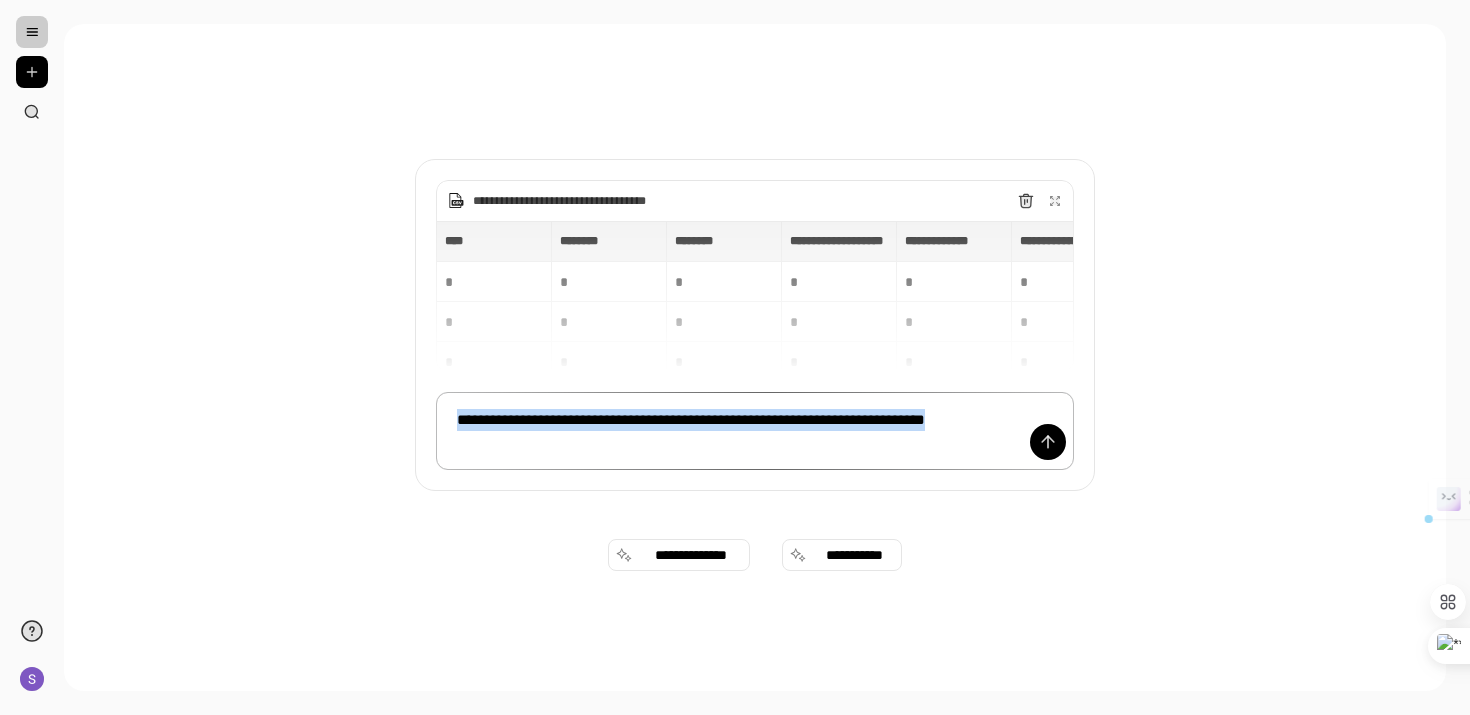 click on "**********" at bounding box center [755, 431] 